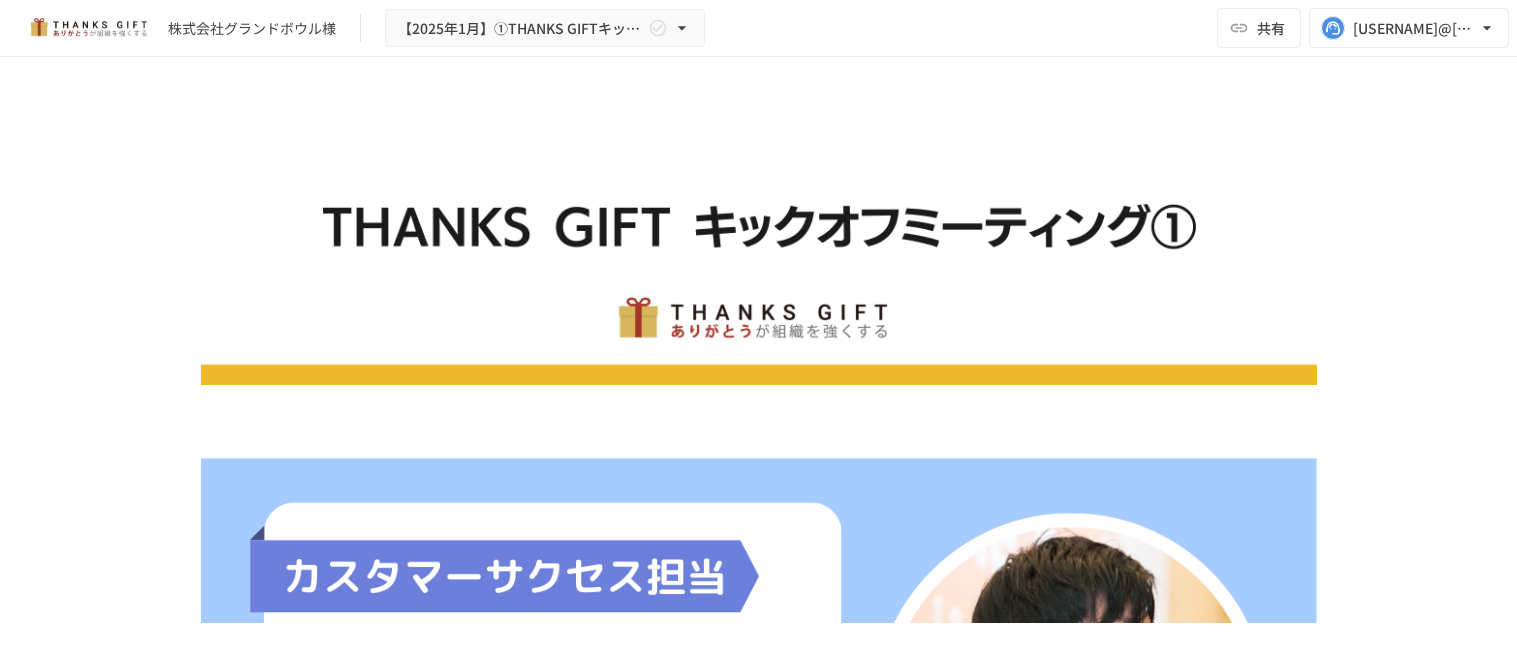 scroll, scrollTop: 0, scrollLeft: 0, axis: both 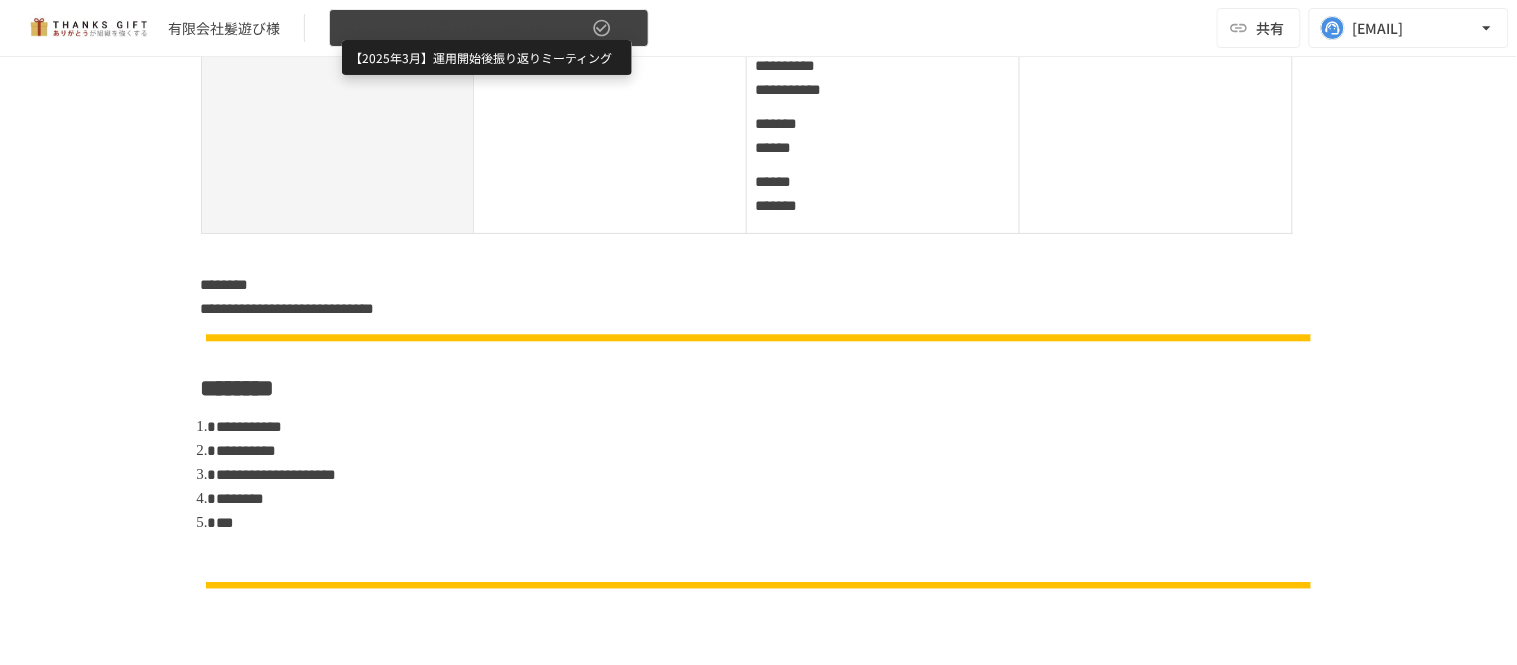 click on "【2025年3月】運用開始後振り返りミーティング" at bounding box center [465, 28] 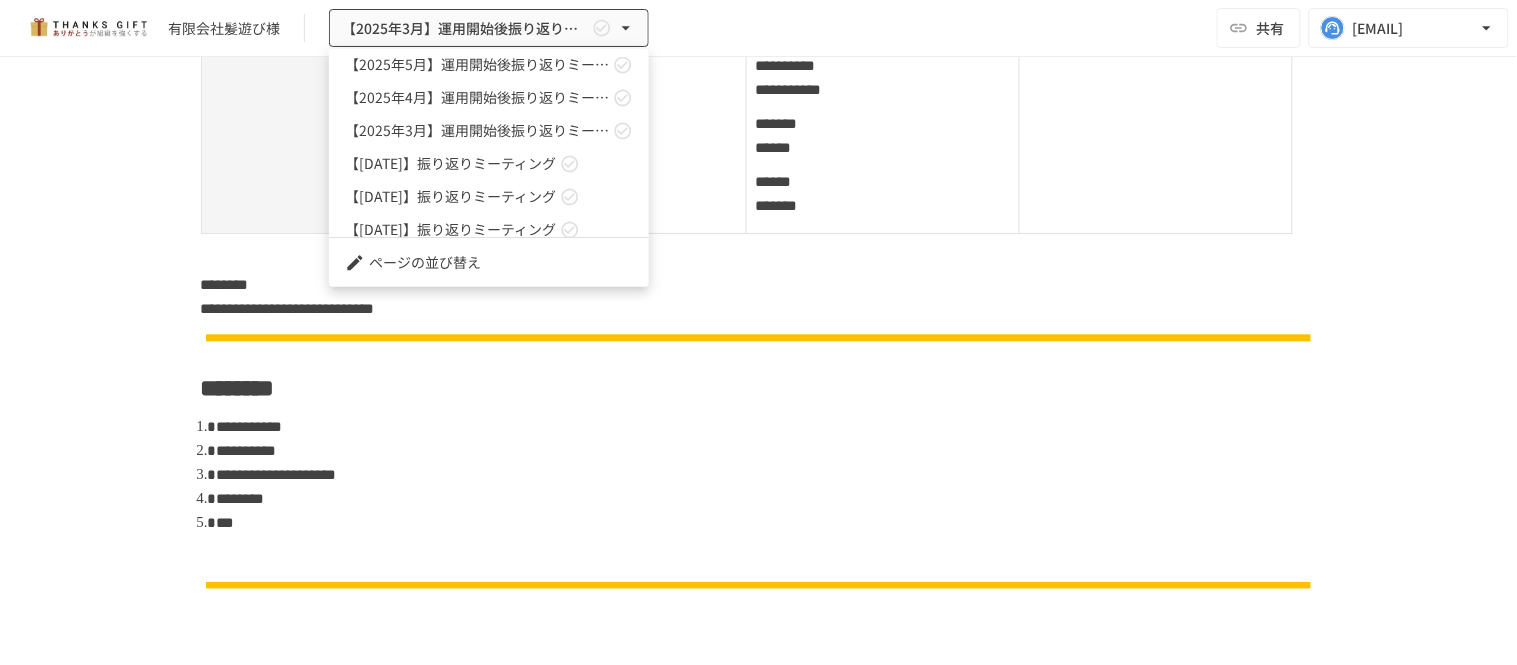 scroll, scrollTop: 222, scrollLeft: 0, axis: vertical 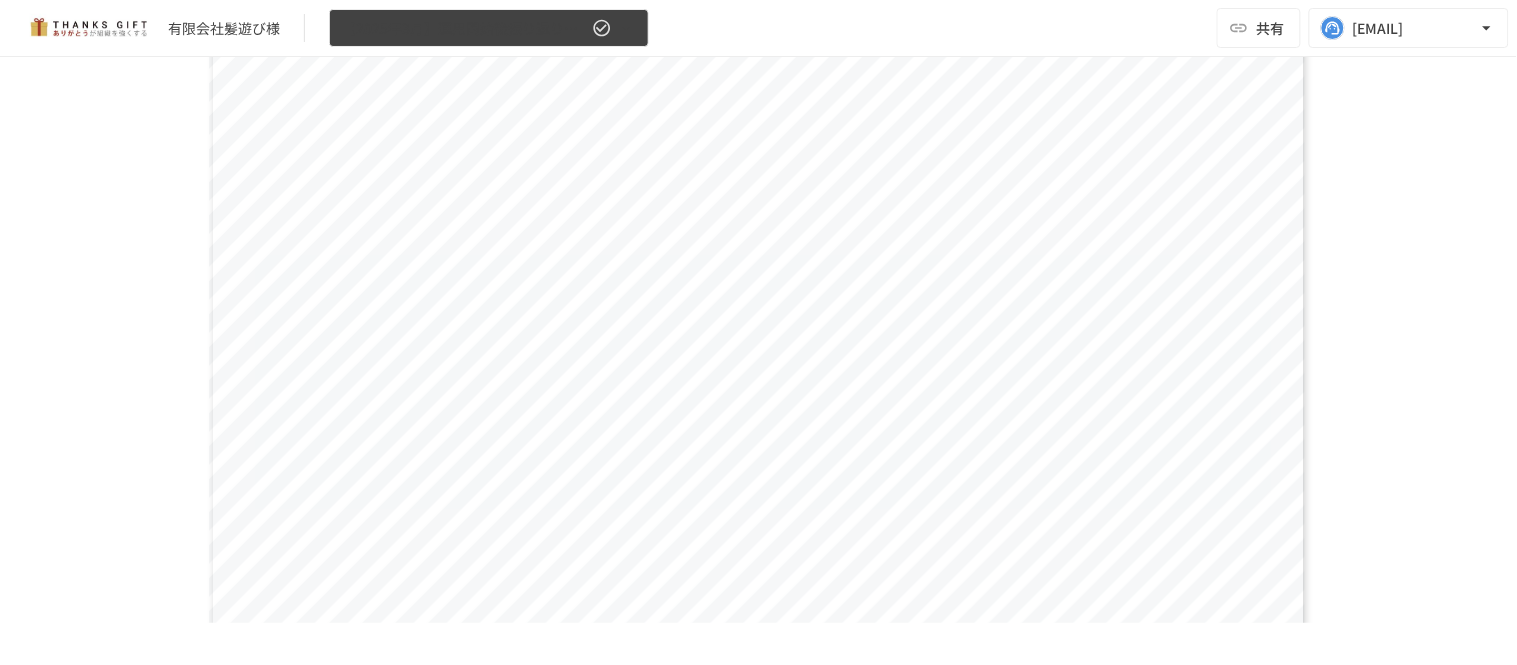click on "【2025年3月】運用開始後振り返りミーティング" at bounding box center [489, 28] 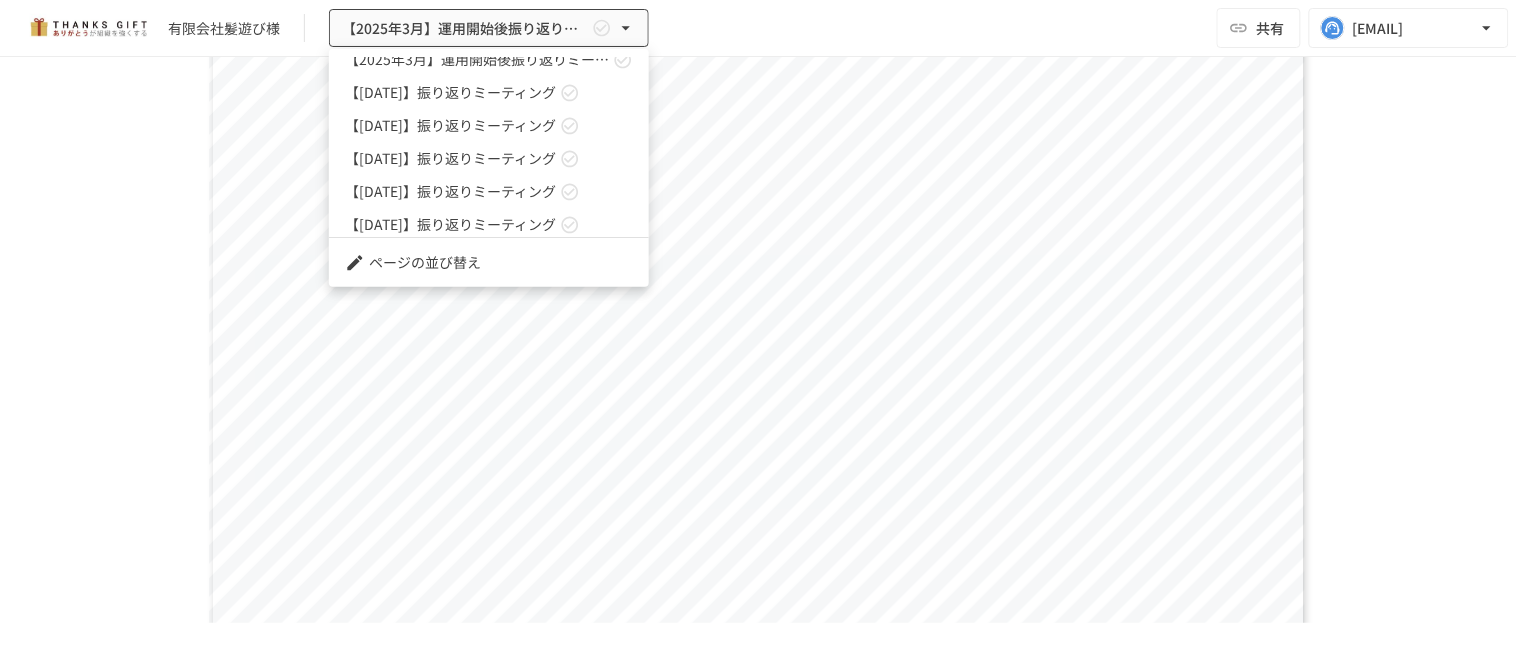scroll, scrollTop: 222, scrollLeft: 0, axis: vertical 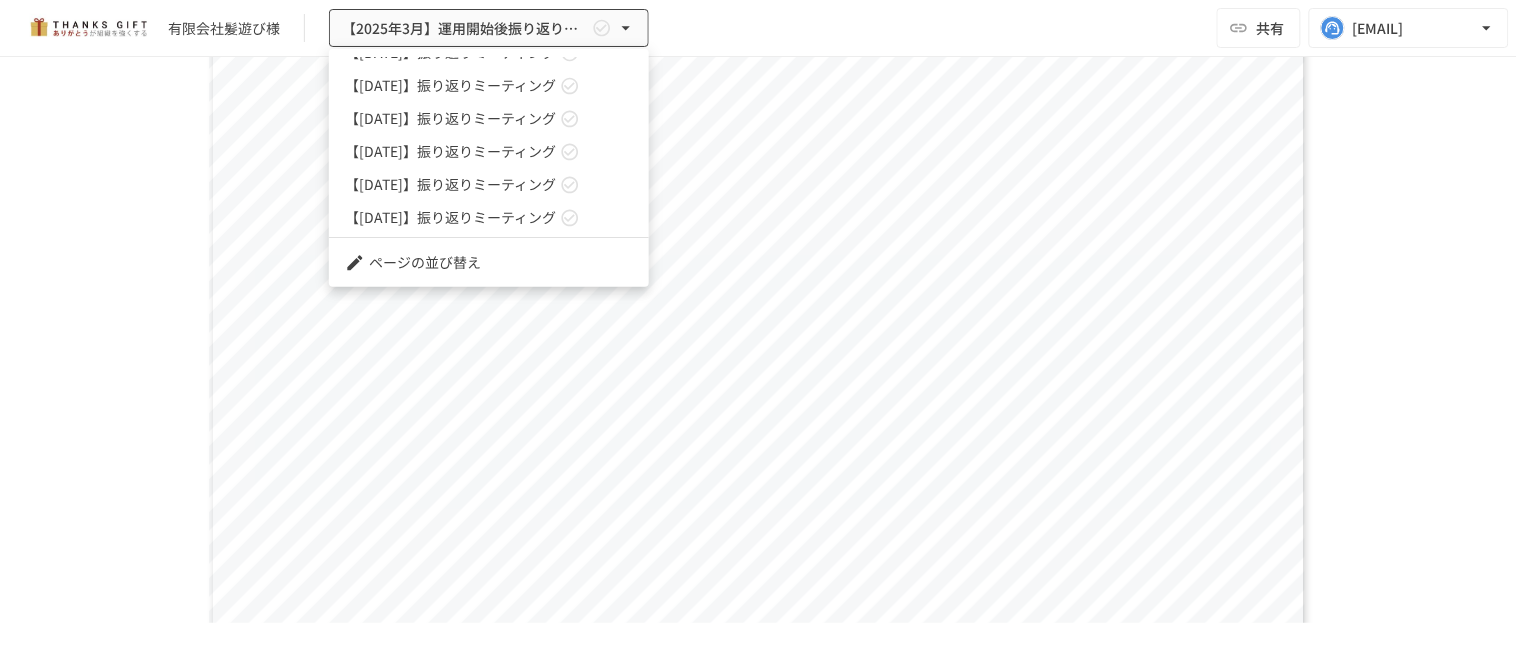 drag, startPoint x: 0, startPoint y: 227, endPoint x: 95, endPoint y: 247, distance: 97.082436 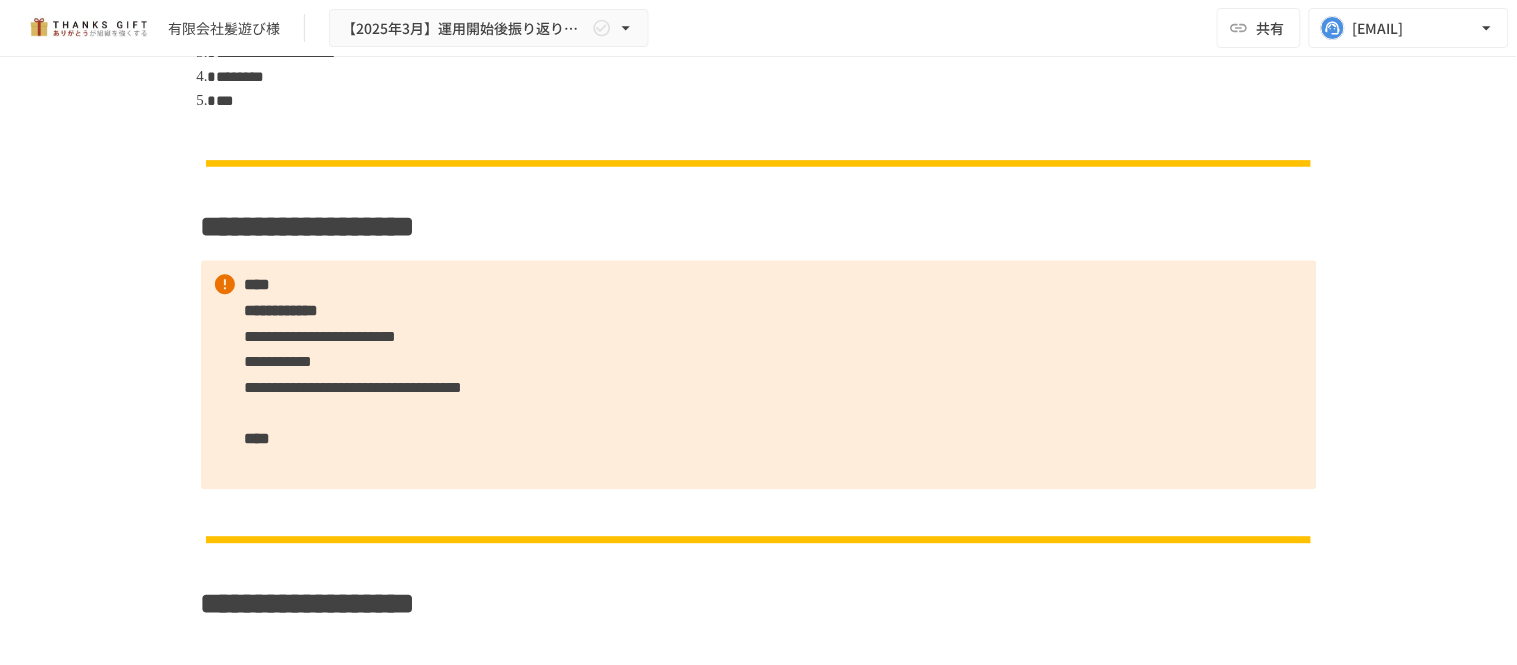scroll, scrollTop: 3000, scrollLeft: 0, axis: vertical 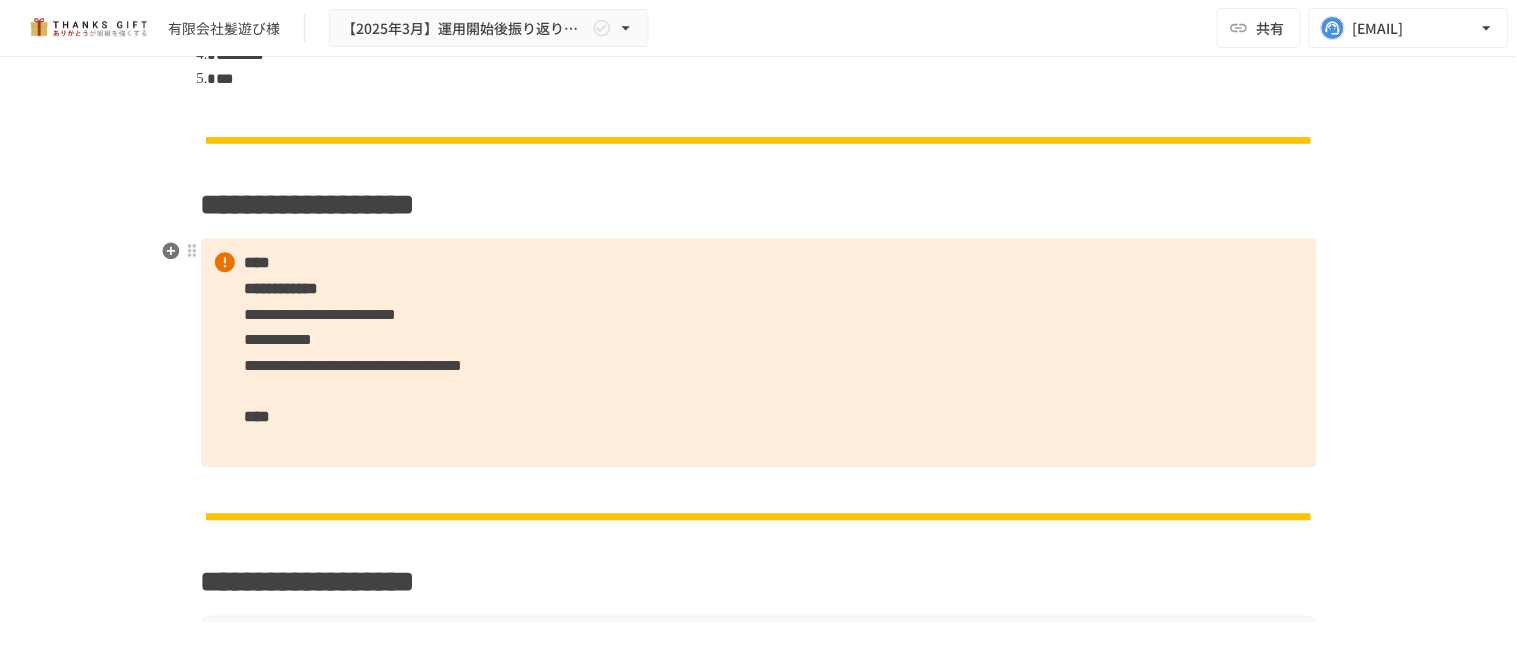 click on "**********" at bounding box center [759, 352] 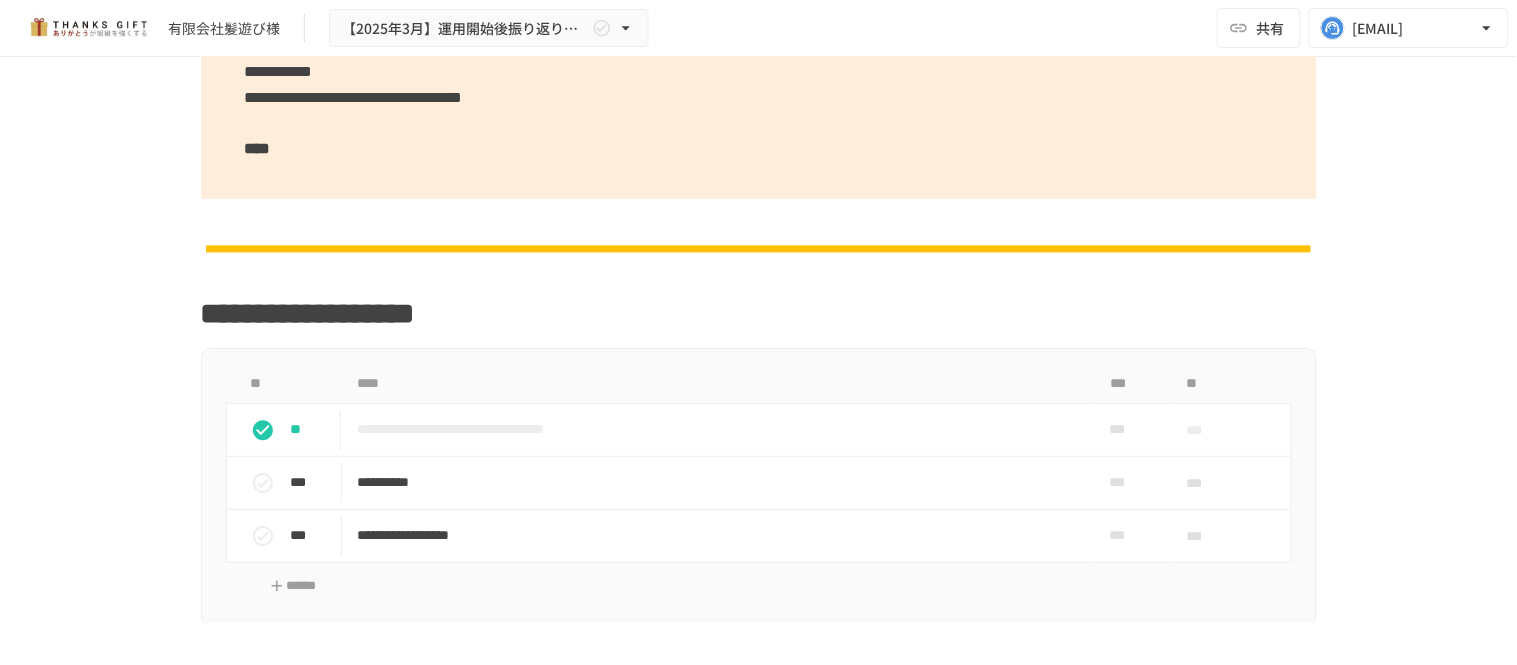 scroll, scrollTop: 3333, scrollLeft: 0, axis: vertical 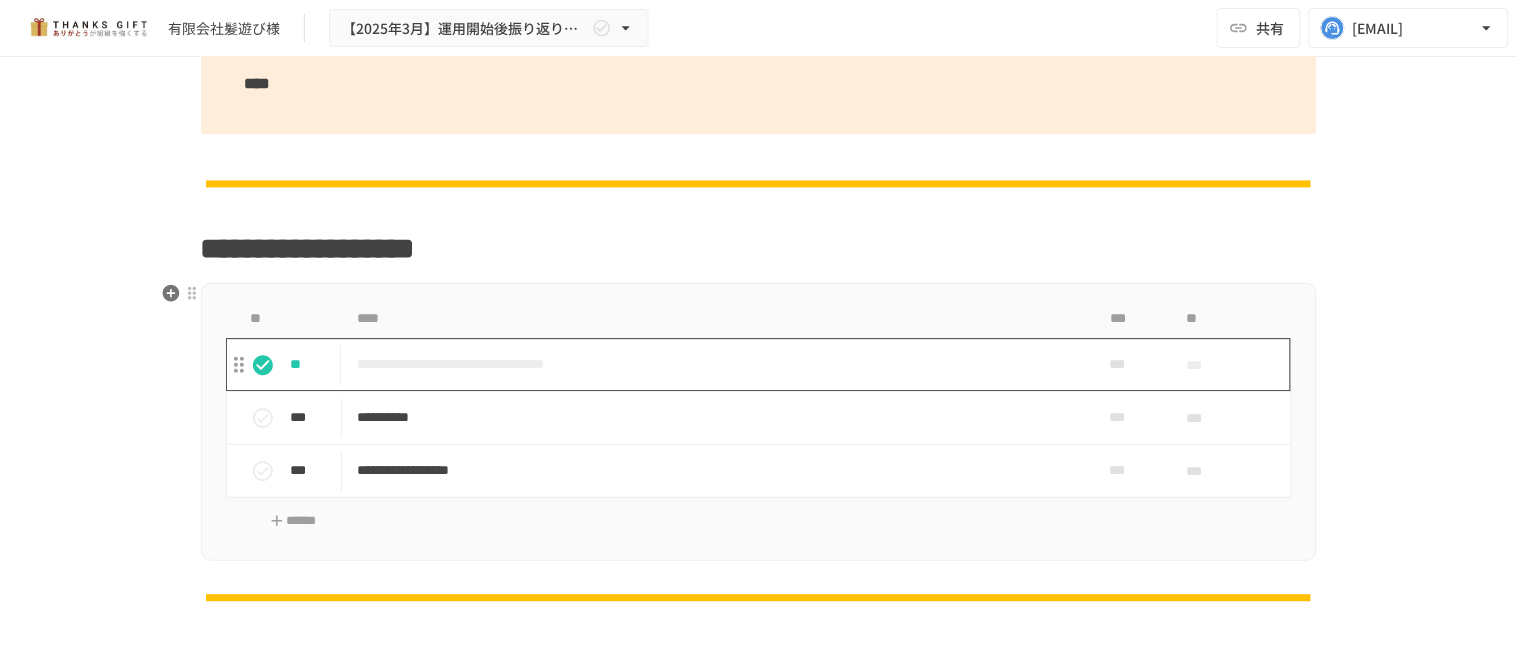 click on "**********" at bounding box center [716, 364] 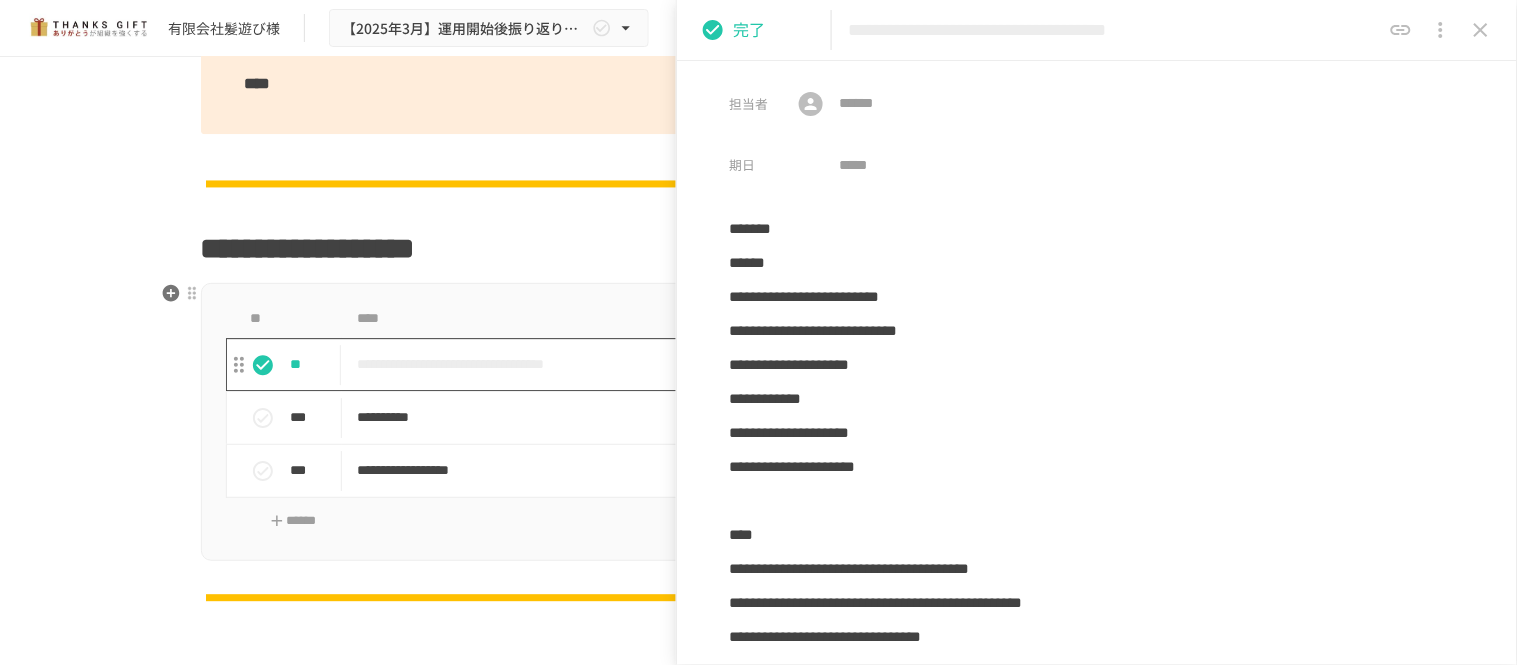 scroll, scrollTop: 3322, scrollLeft: 0, axis: vertical 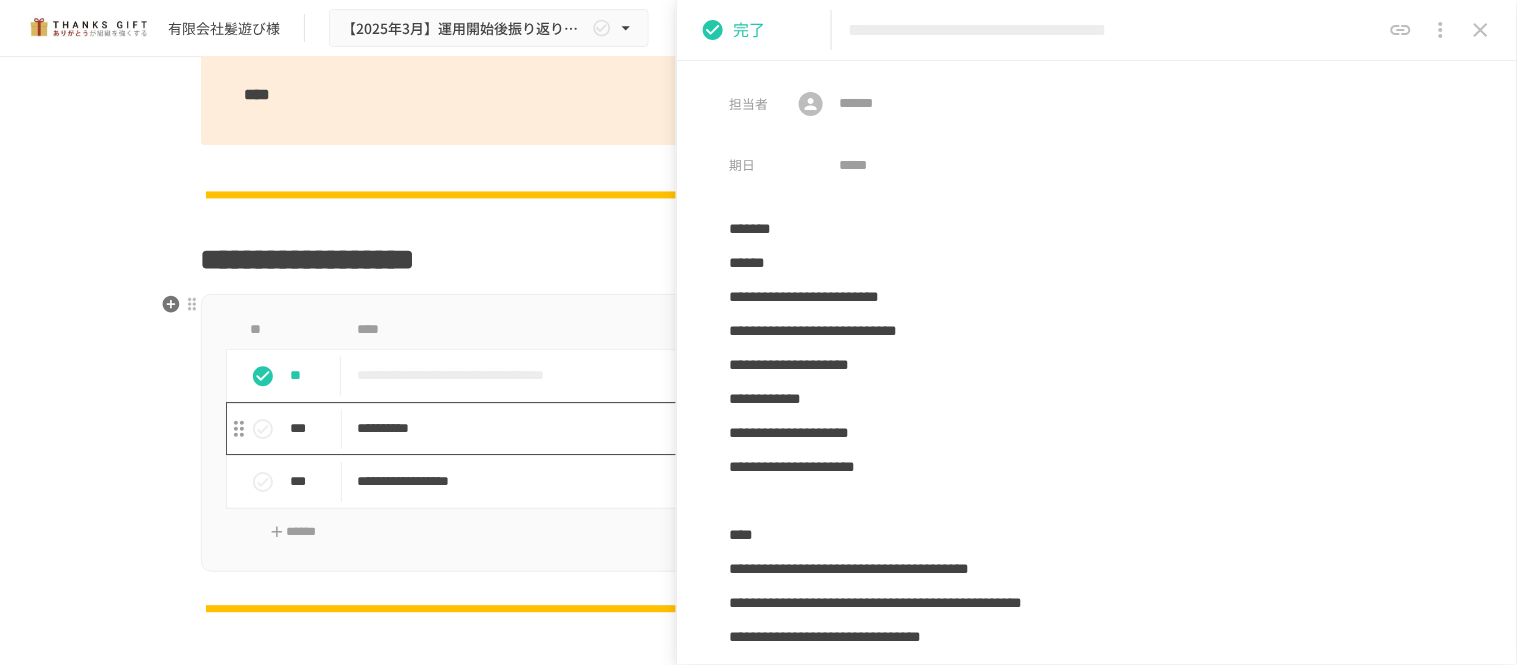 click on "**********" at bounding box center [716, 428] 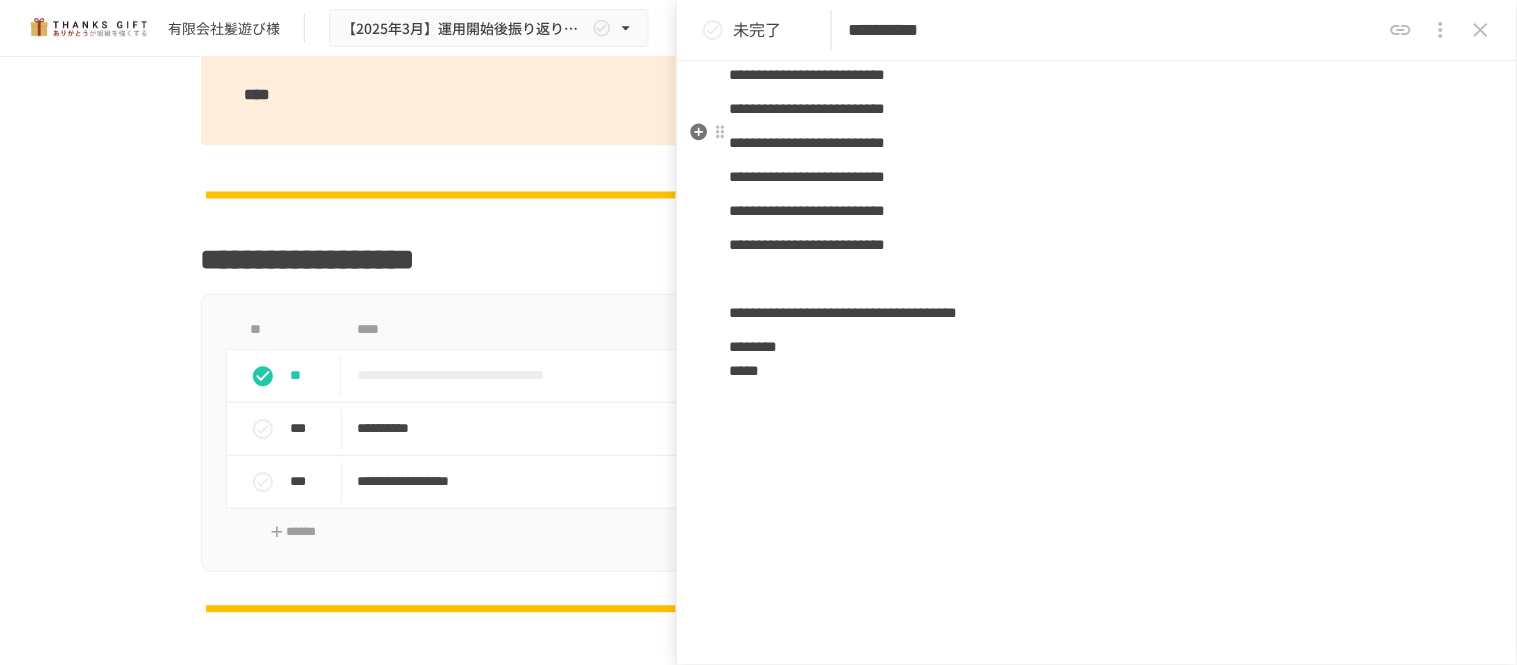 scroll, scrollTop: 111, scrollLeft: 0, axis: vertical 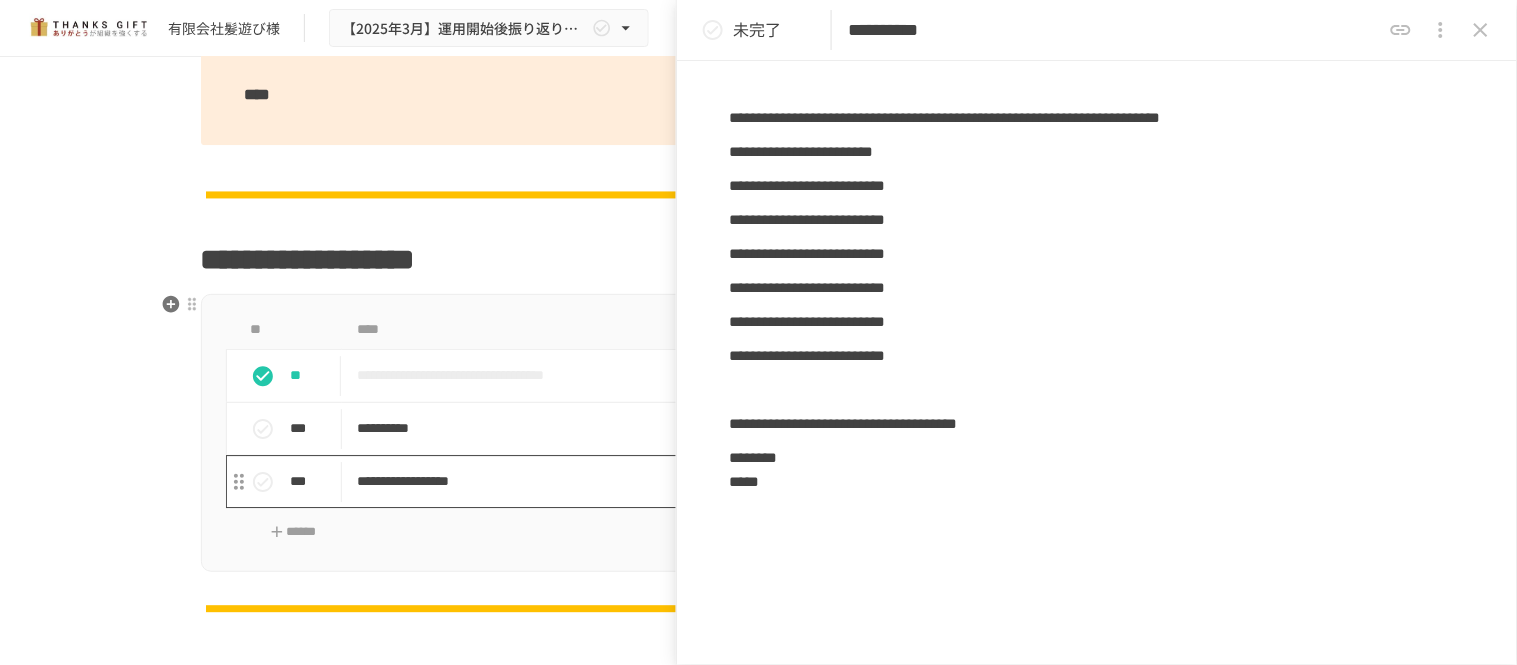 click on "**********" at bounding box center (716, 481) 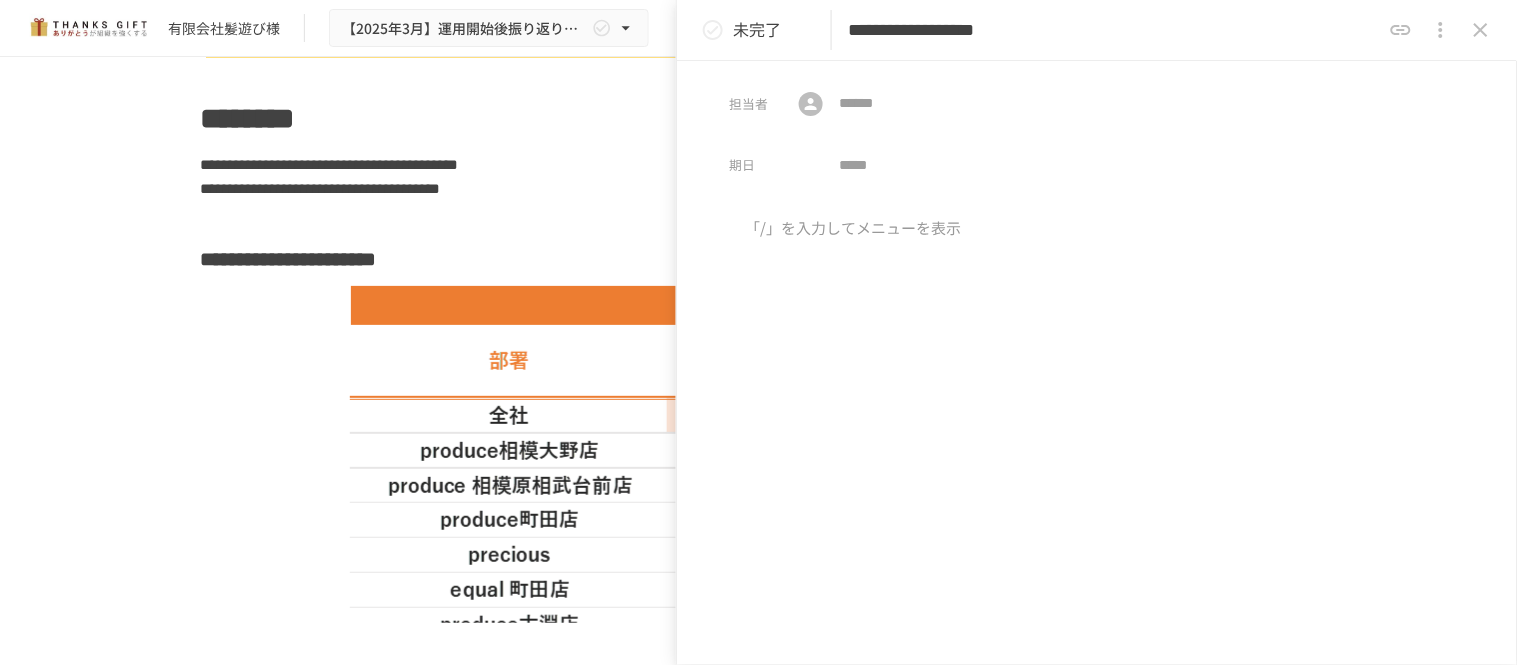 click 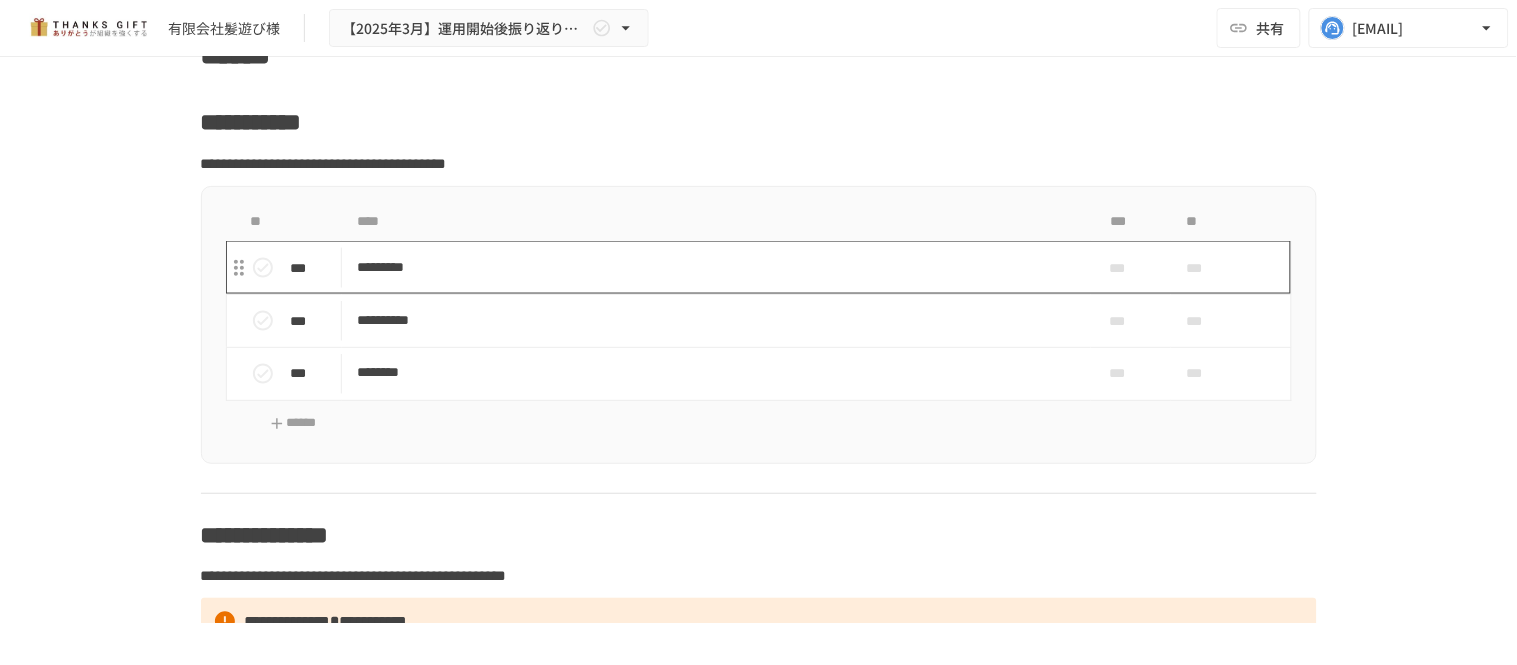 scroll, scrollTop: 10655, scrollLeft: 0, axis: vertical 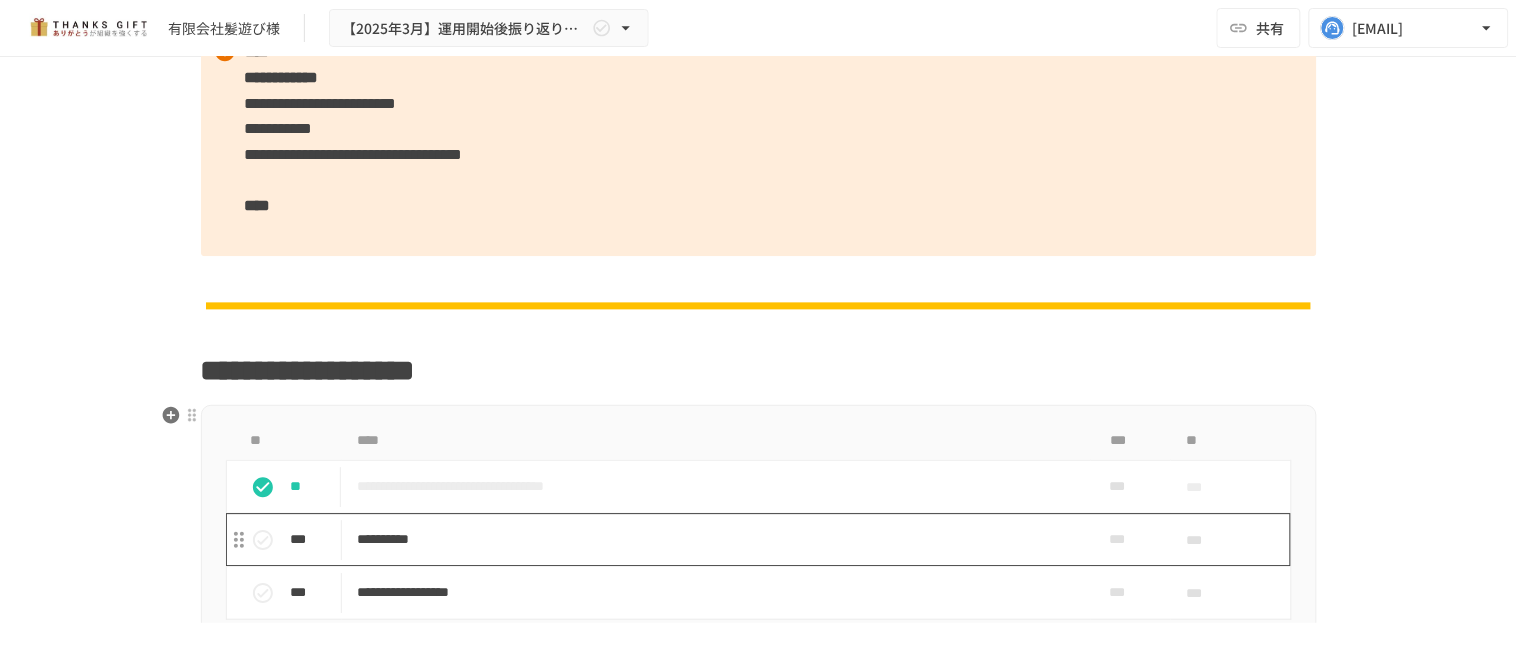 click on "**********" at bounding box center (716, 539) 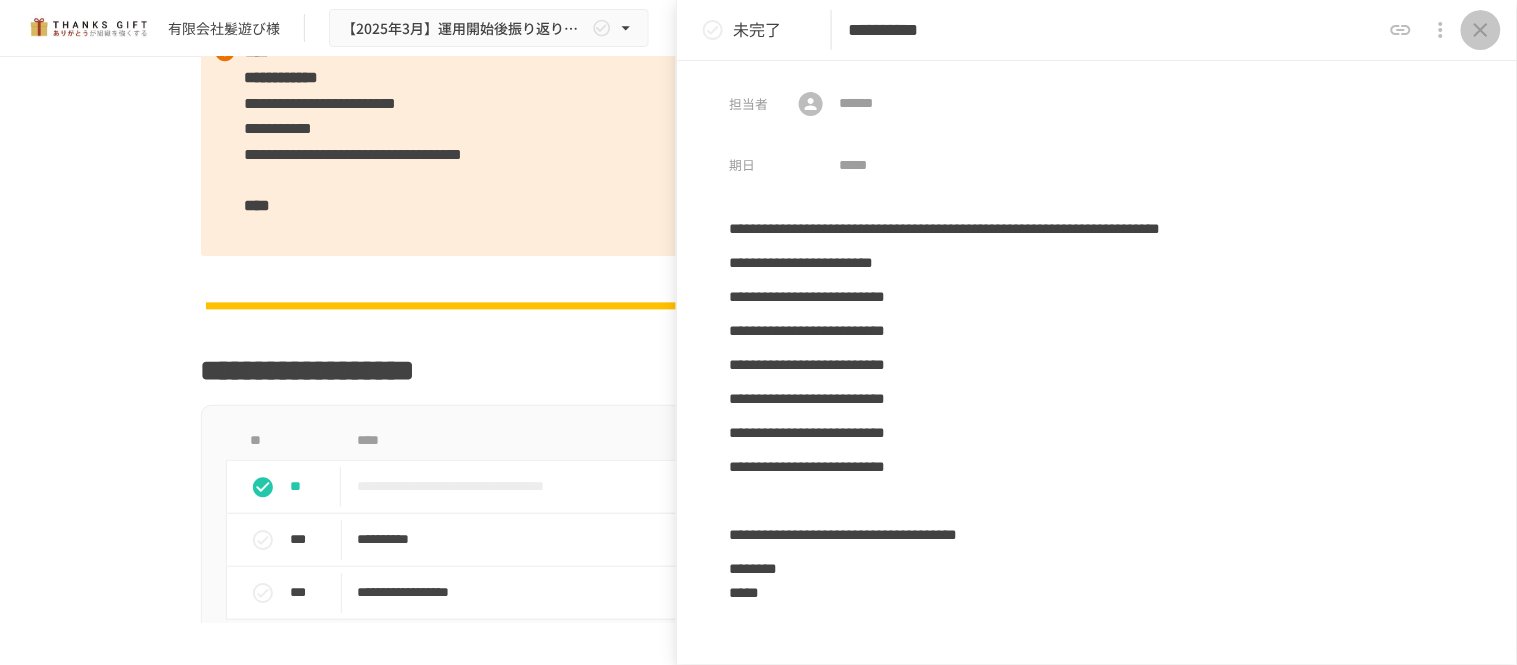 click 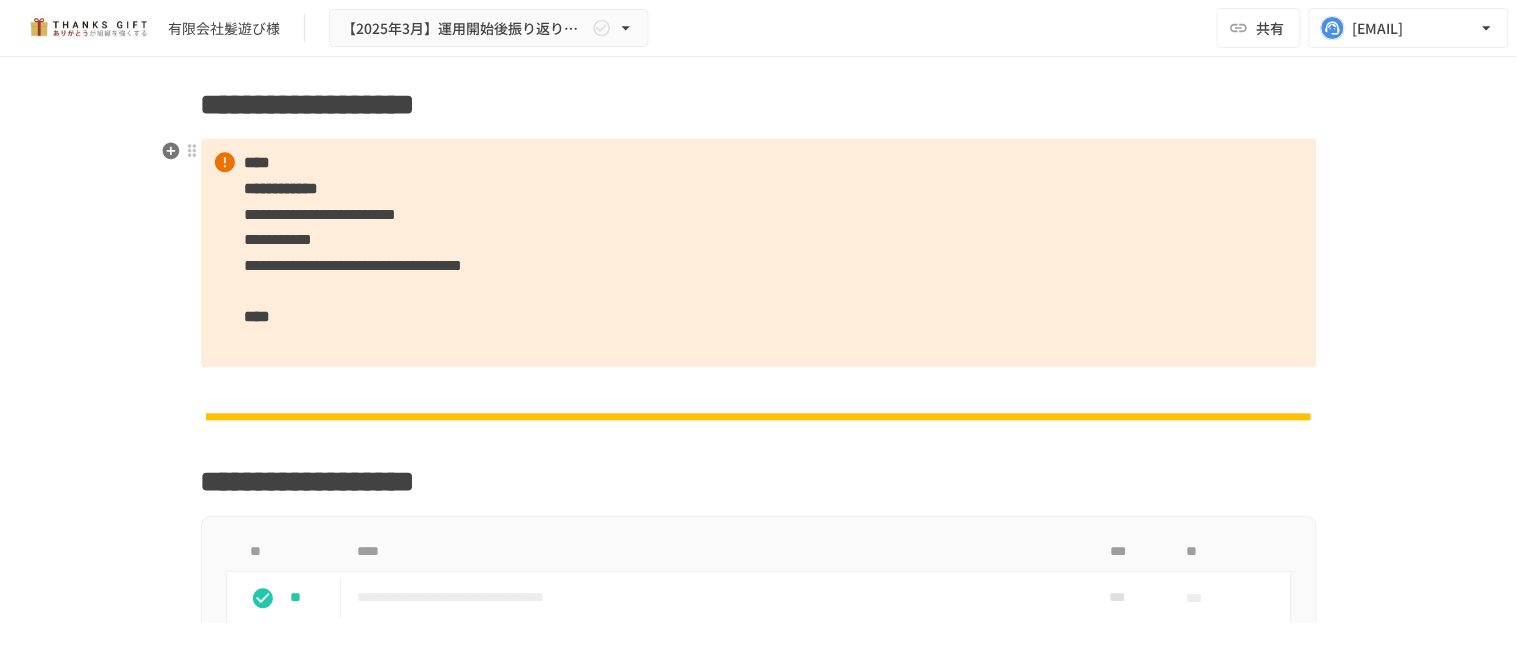 scroll, scrollTop: 2988, scrollLeft: 0, axis: vertical 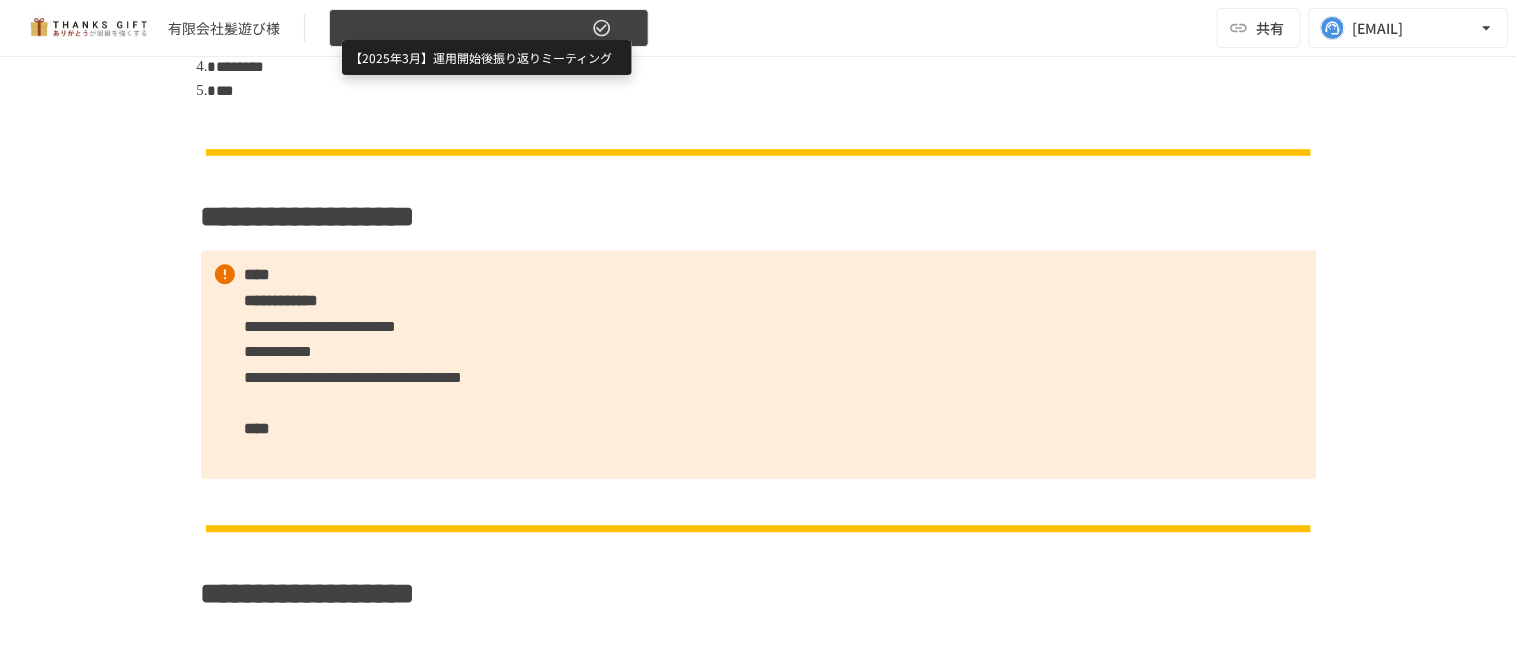 click on "【2025年3月】運用開始後振り返りミーティング" at bounding box center [465, 28] 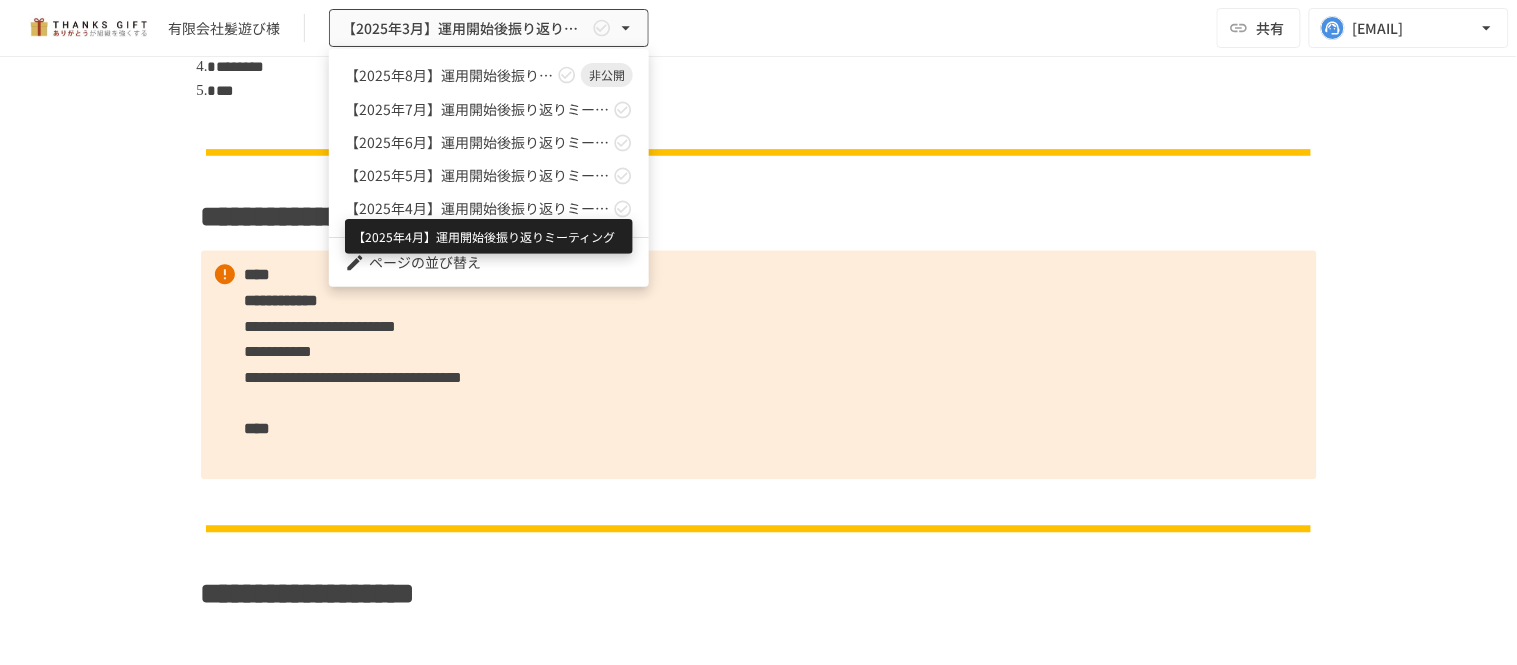 click on "【2025年4月】運用開始後振り返りミーティング" at bounding box center [477, 208] 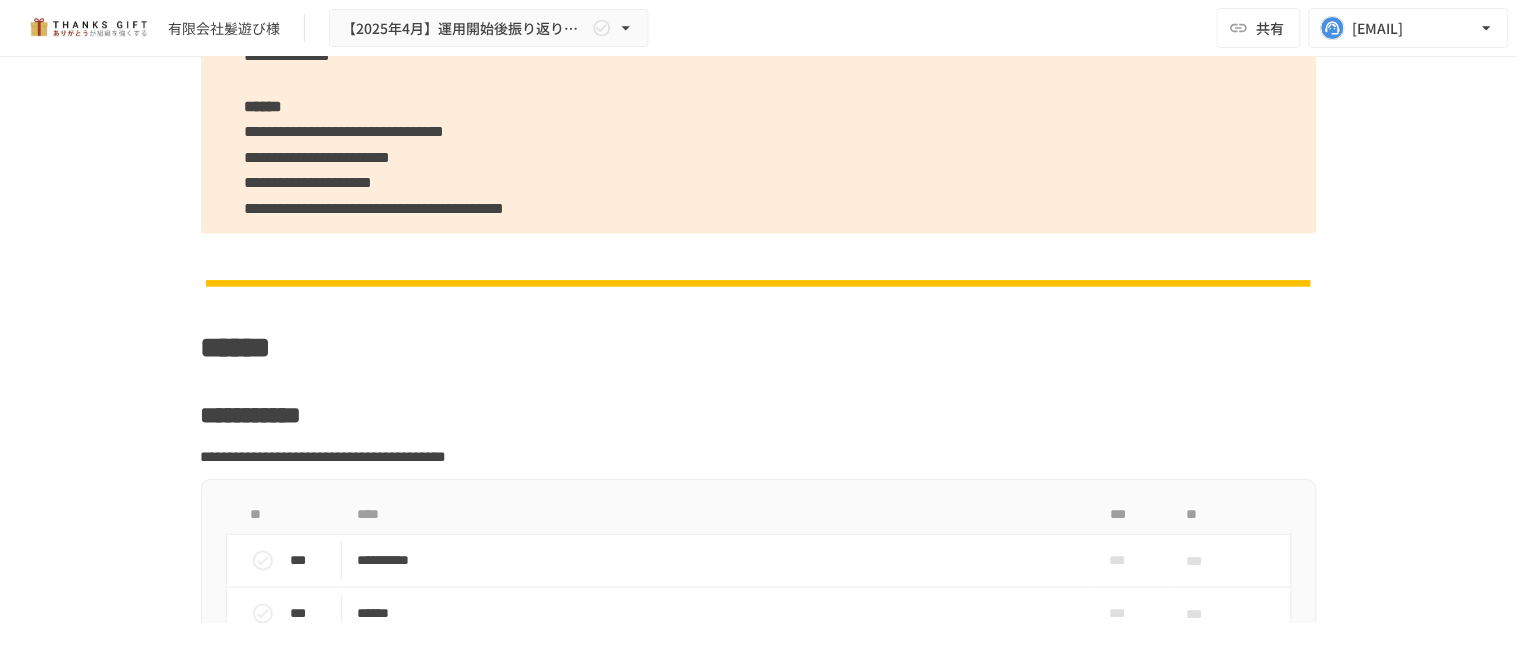 scroll, scrollTop: 10372, scrollLeft: 0, axis: vertical 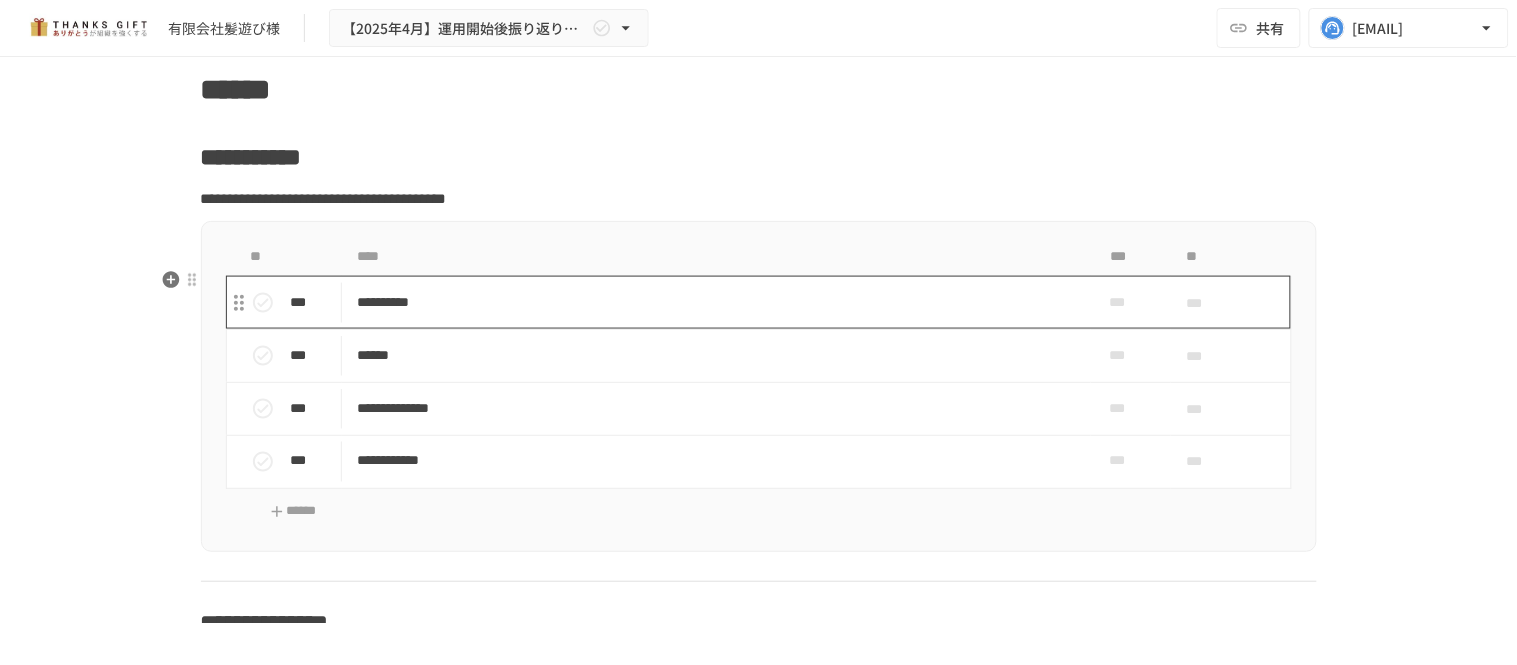 click on "**********" at bounding box center [716, 302] 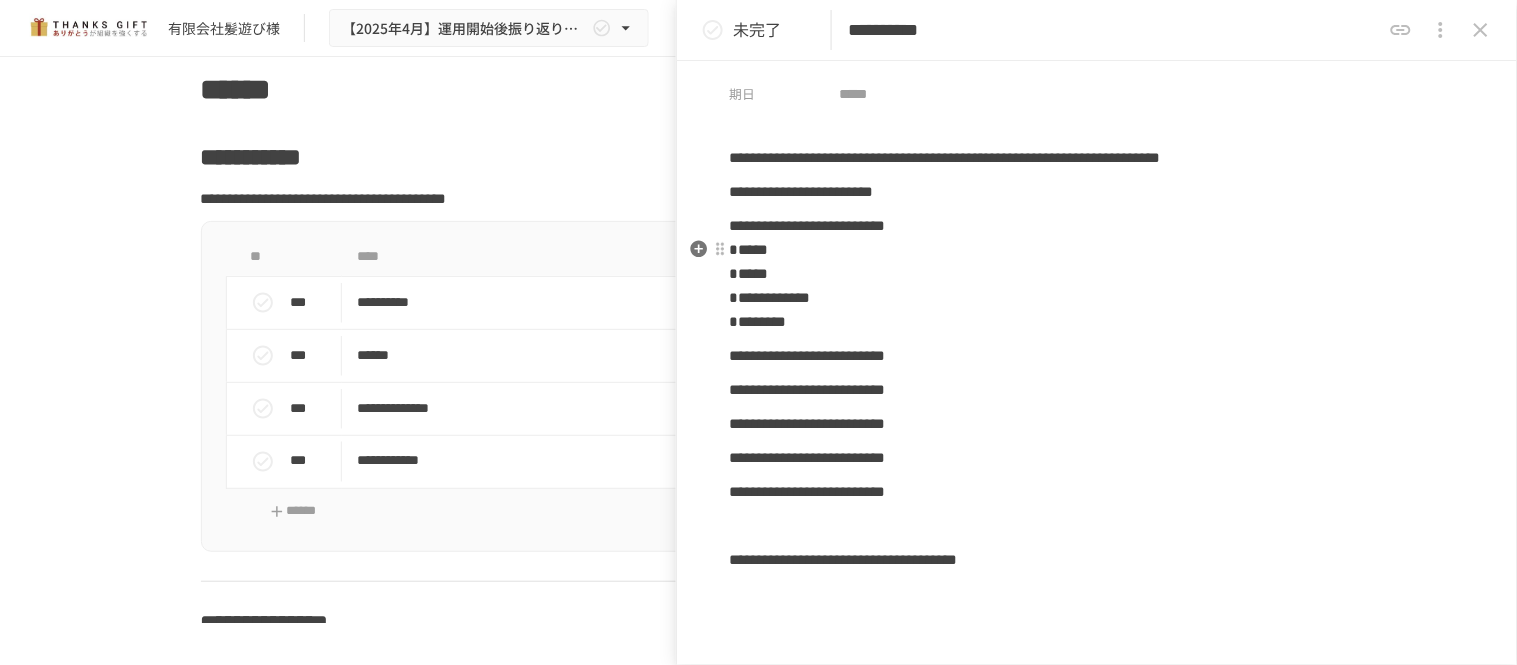 scroll, scrollTop: 111, scrollLeft: 0, axis: vertical 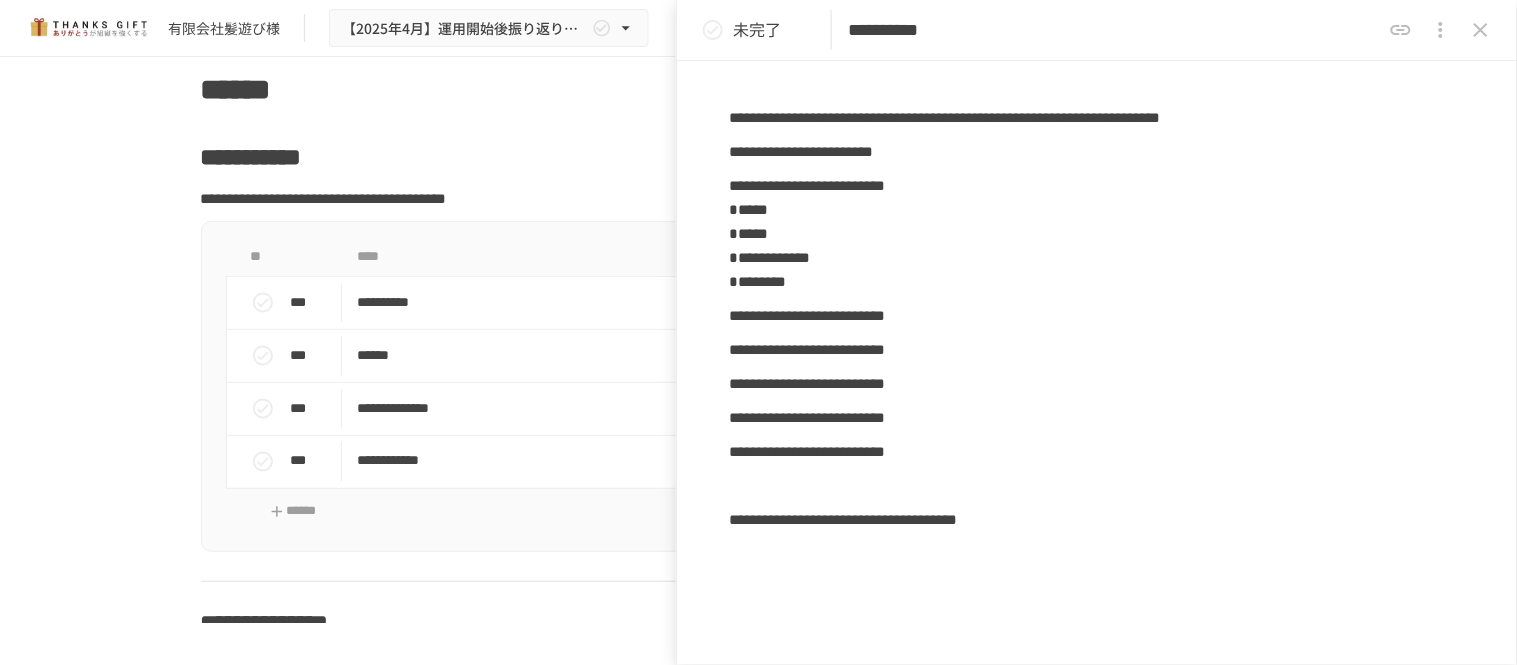 click 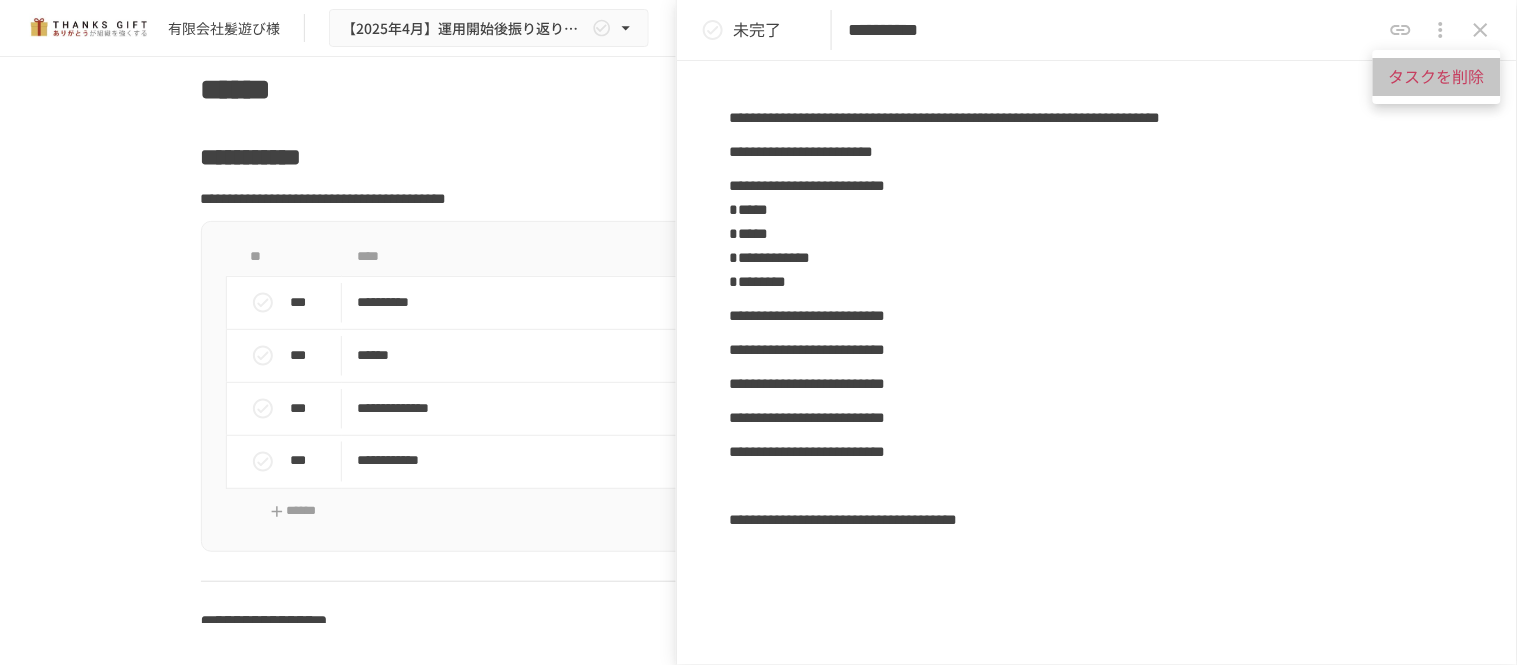 click on "タスクを削除" at bounding box center (1437, 77) 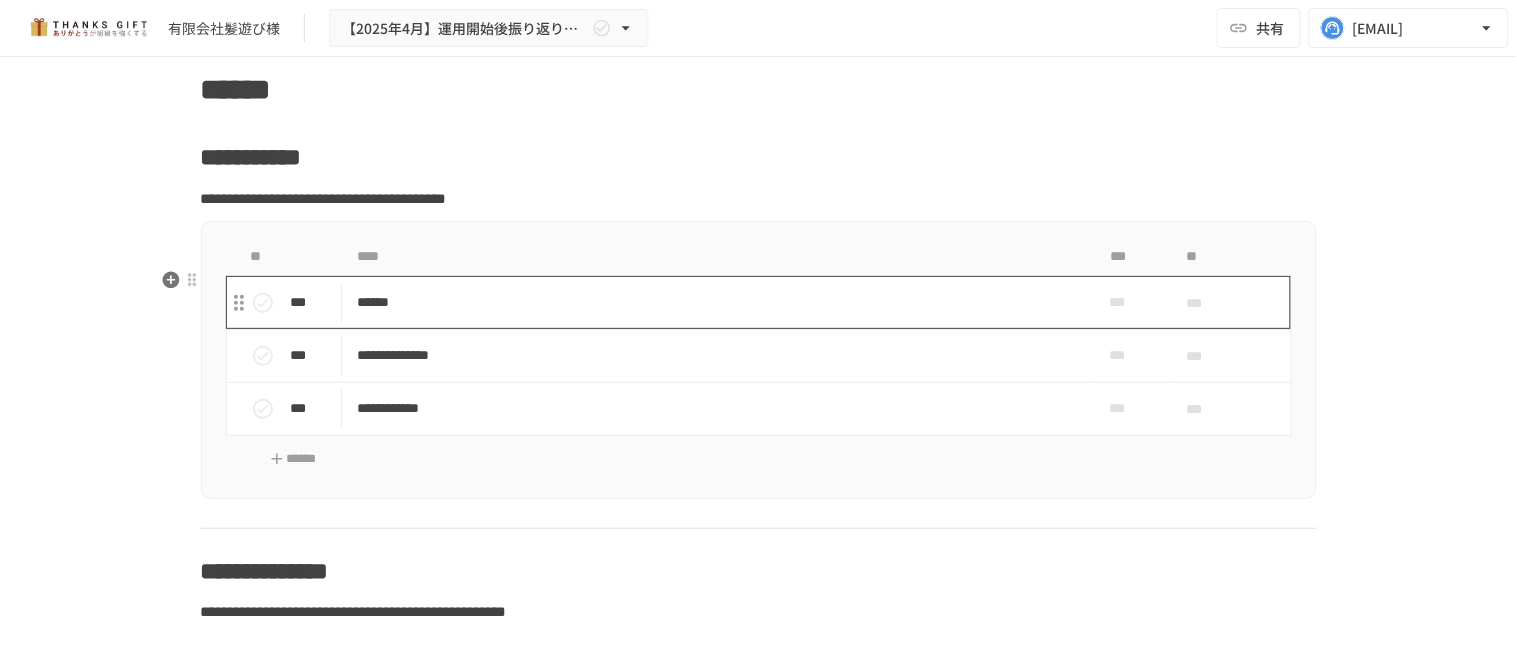click on "******" at bounding box center (716, 302) 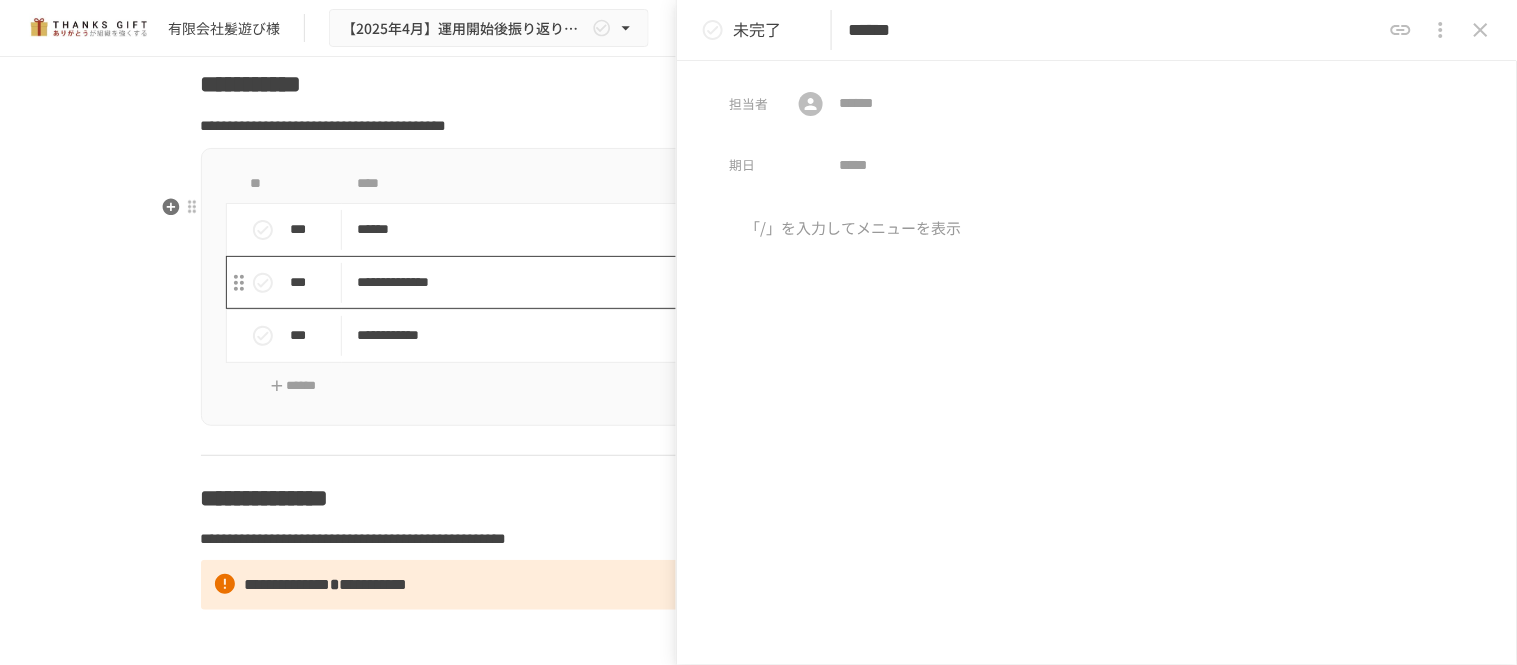 scroll, scrollTop: 10483, scrollLeft: 0, axis: vertical 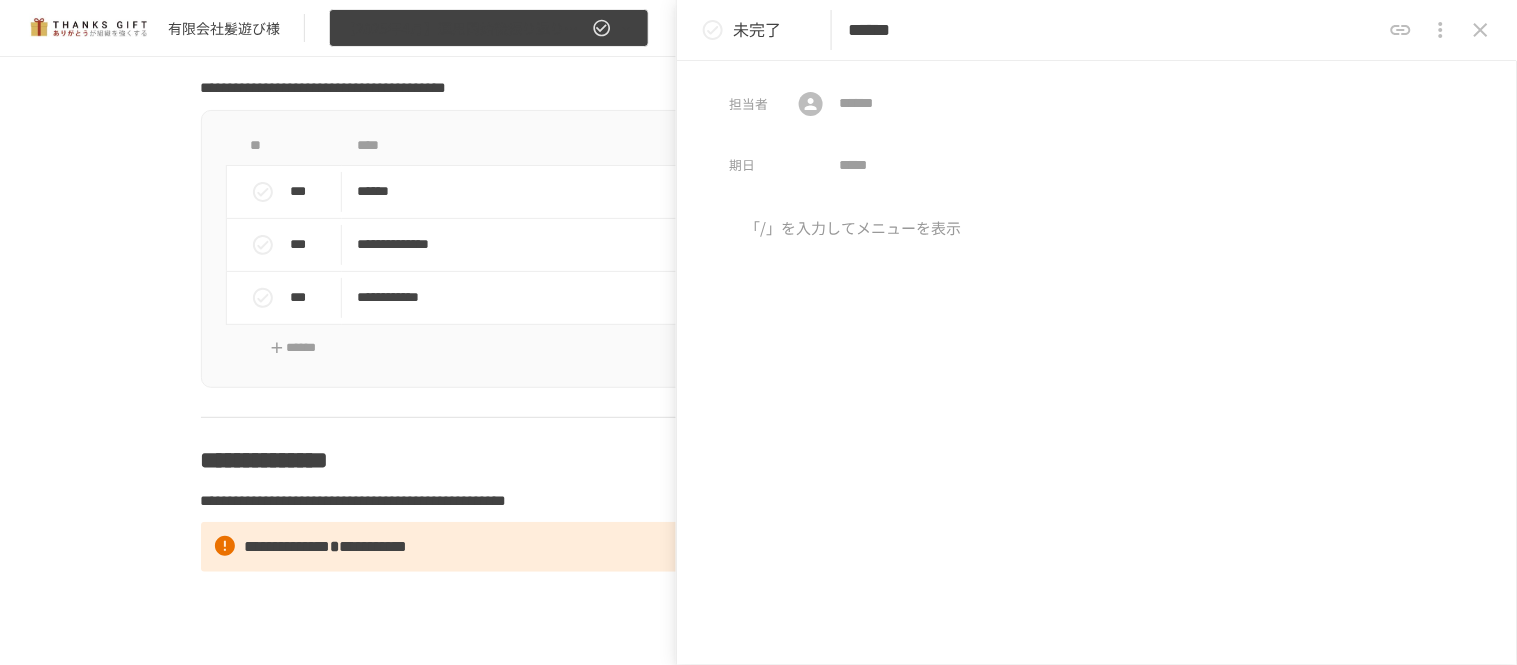 click on "【2025年4月】運用開始後振り返りミーティング" at bounding box center (465, 28) 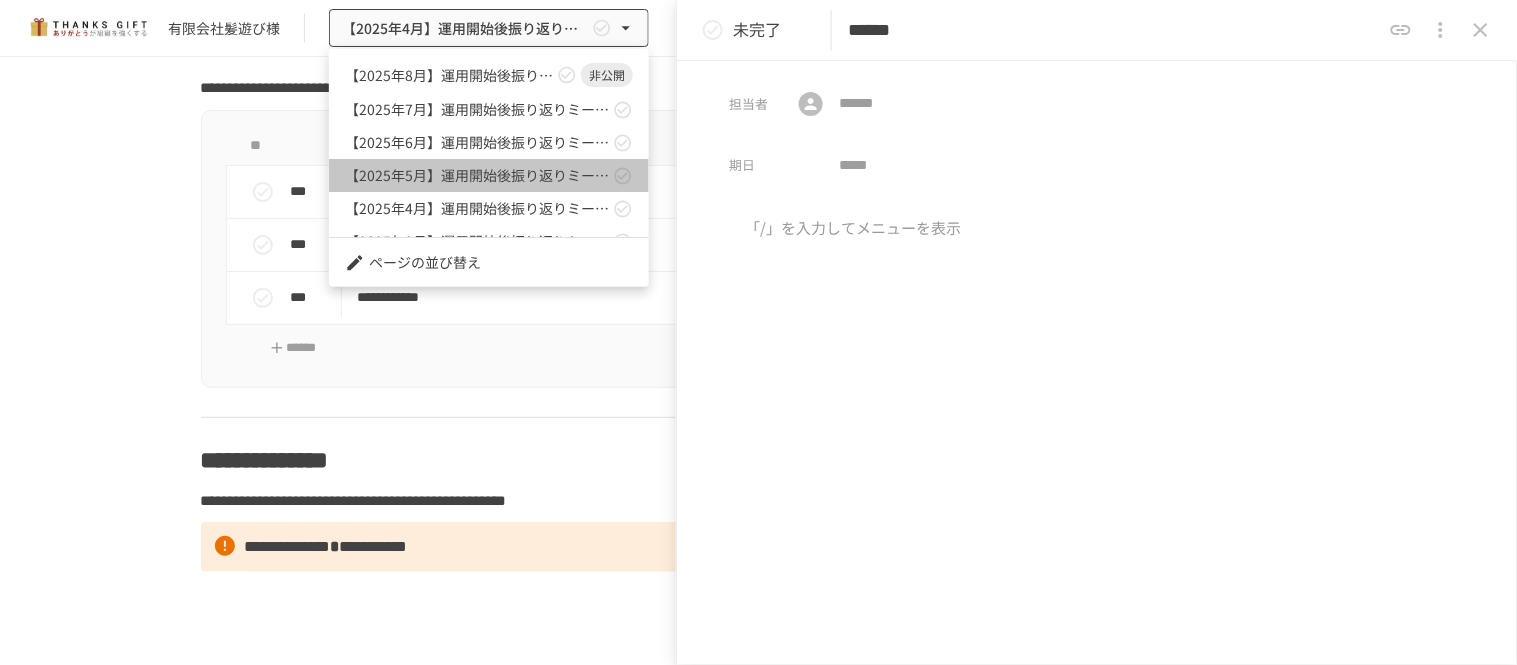 click on "【2025年5月】運用開始後振り返りミーティング" at bounding box center [489, 175] 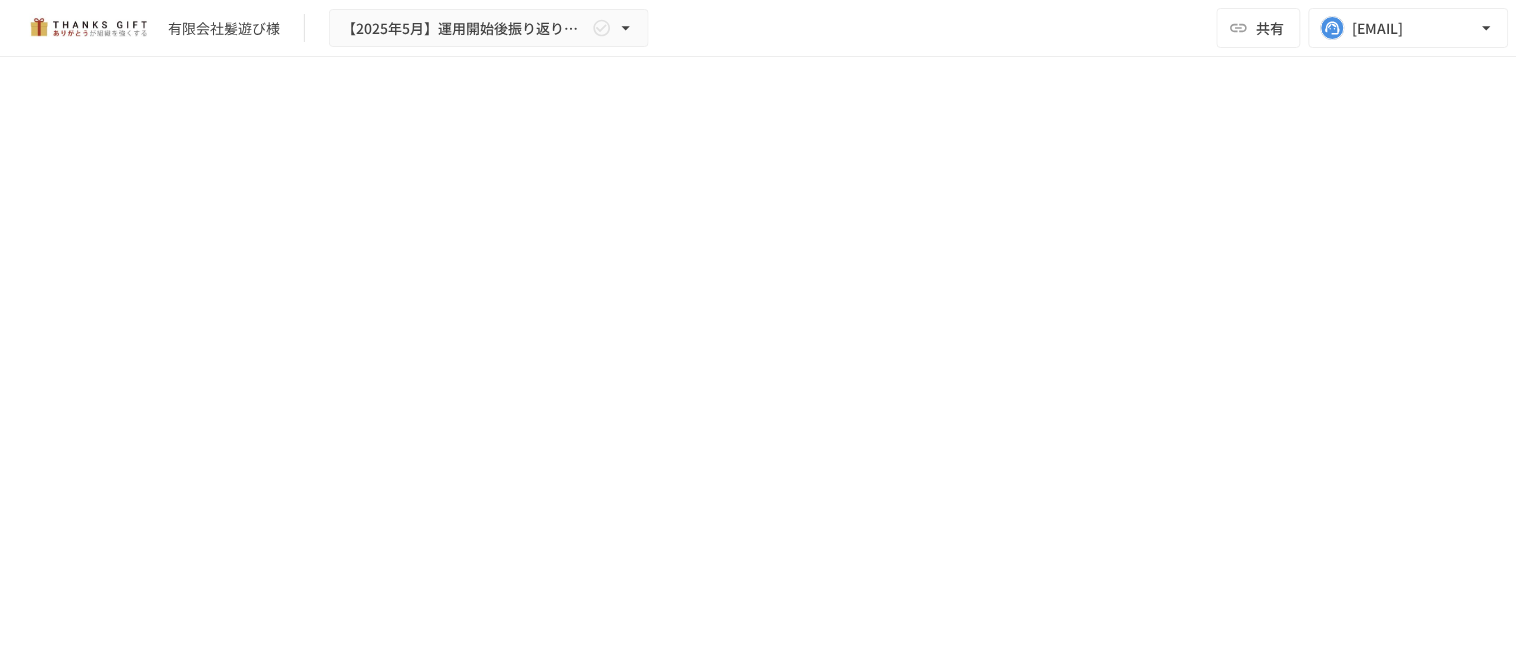 scroll, scrollTop: 15585, scrollLeft: 0, axis: vertical 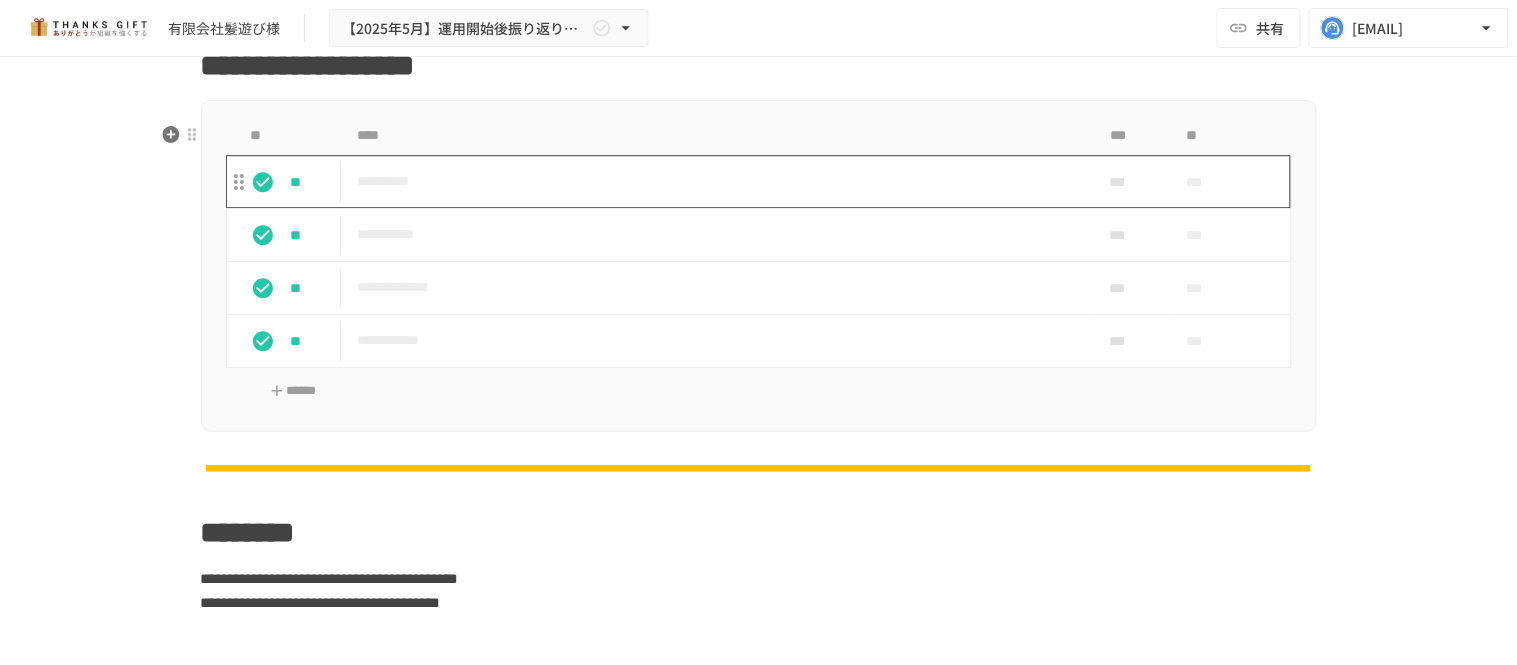 click on "**********" at bounding box center (716, 181) 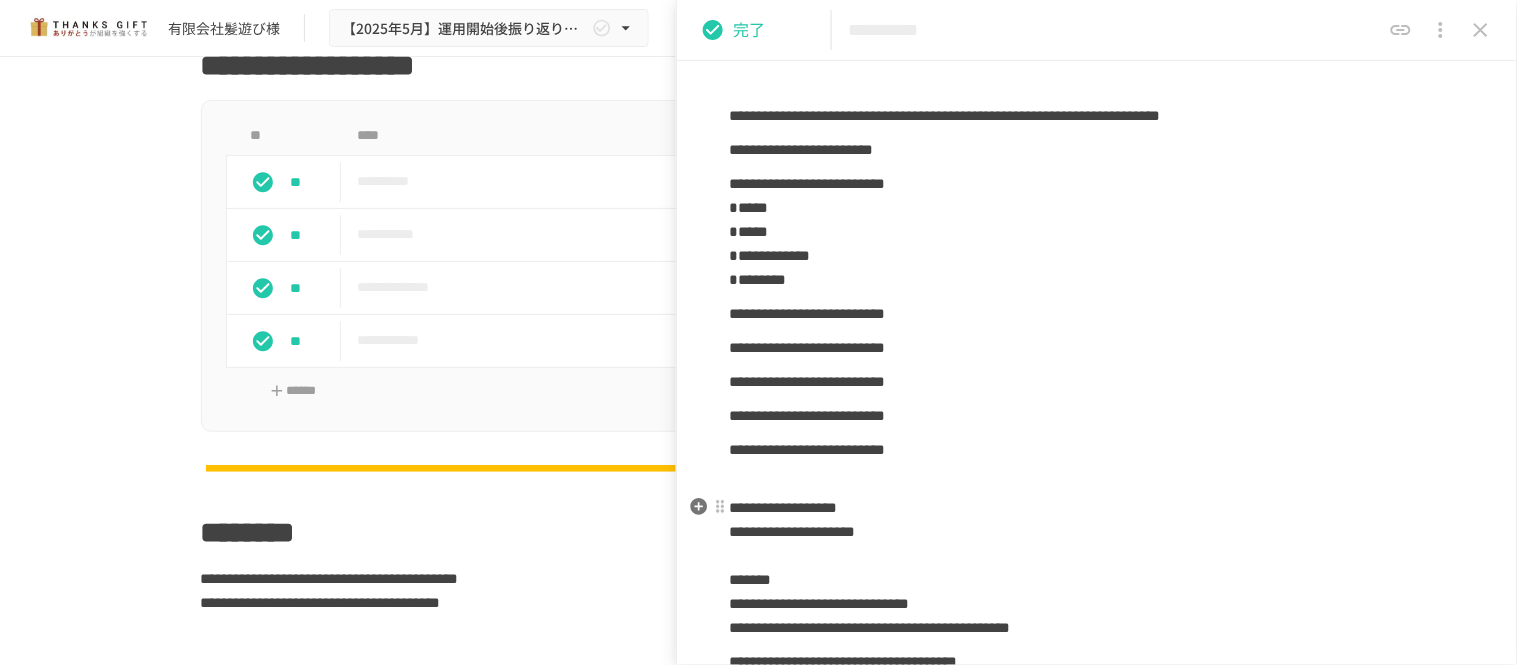 scroll, scrollTop: 111, scrollLeft: 0, axis: vertical 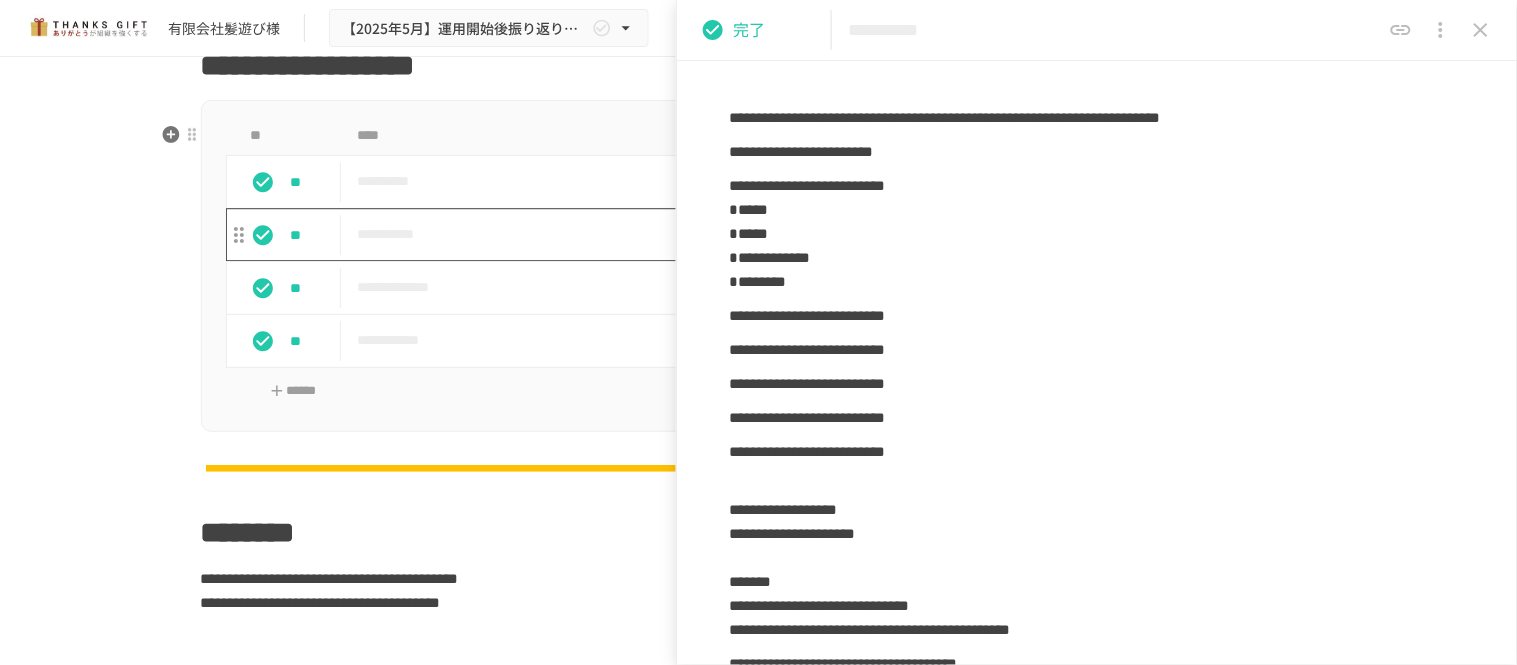 click on "**********" at bounding box center [716, 234] 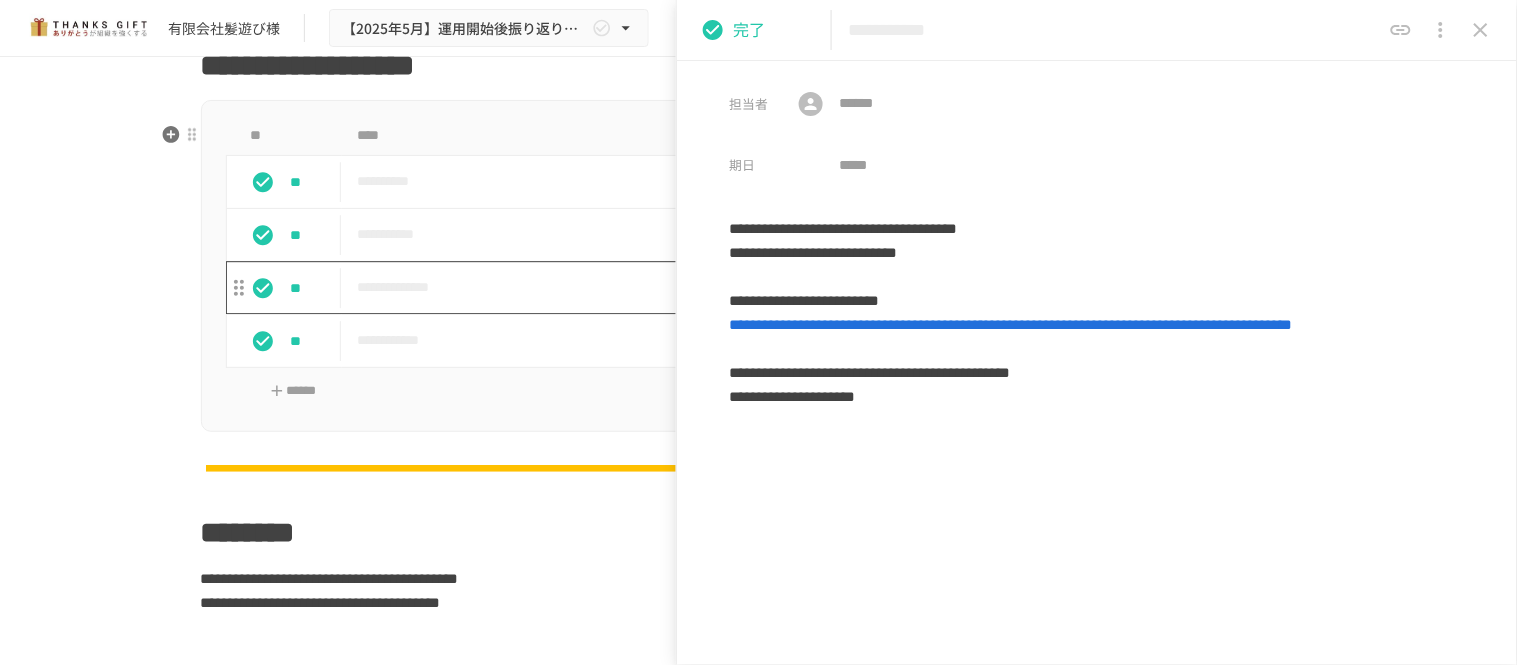 click on "**********" at bounding box center [716, 287] 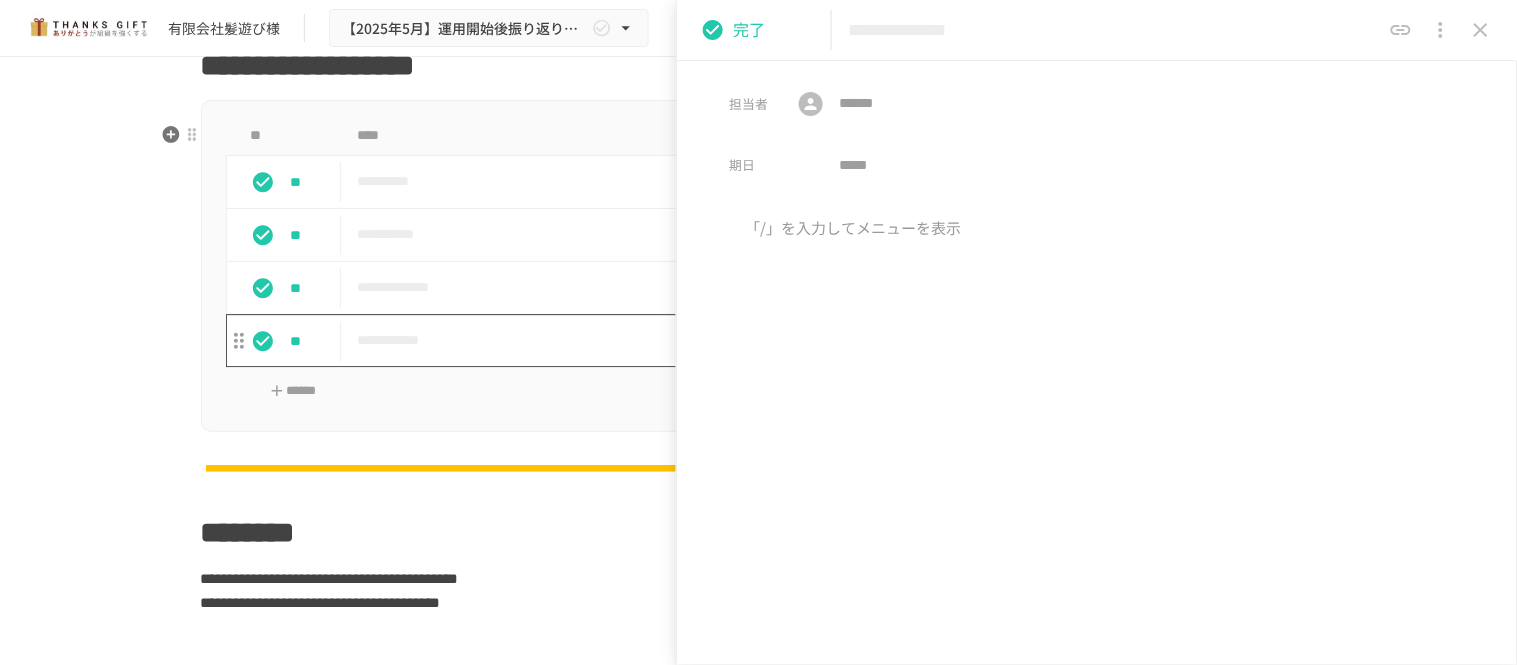 click on "**********" at bounding box center (716, 340) 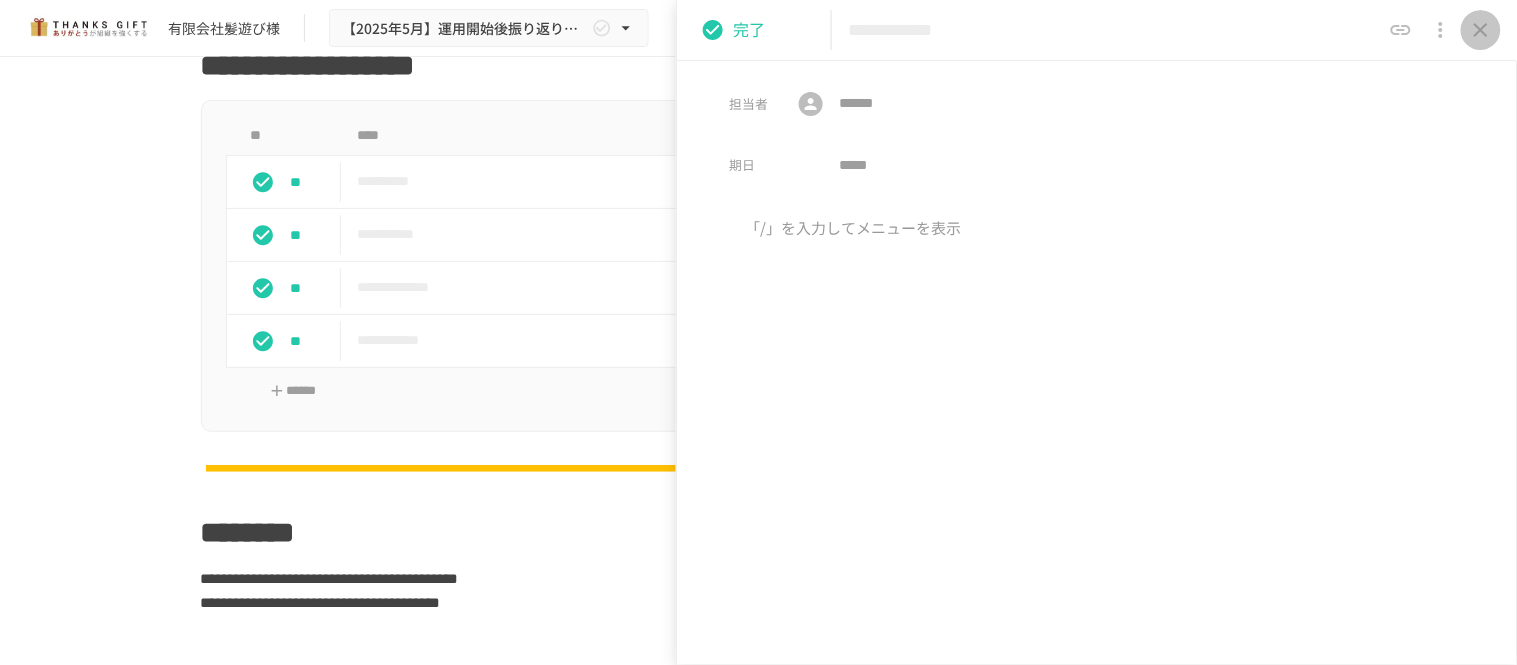 click 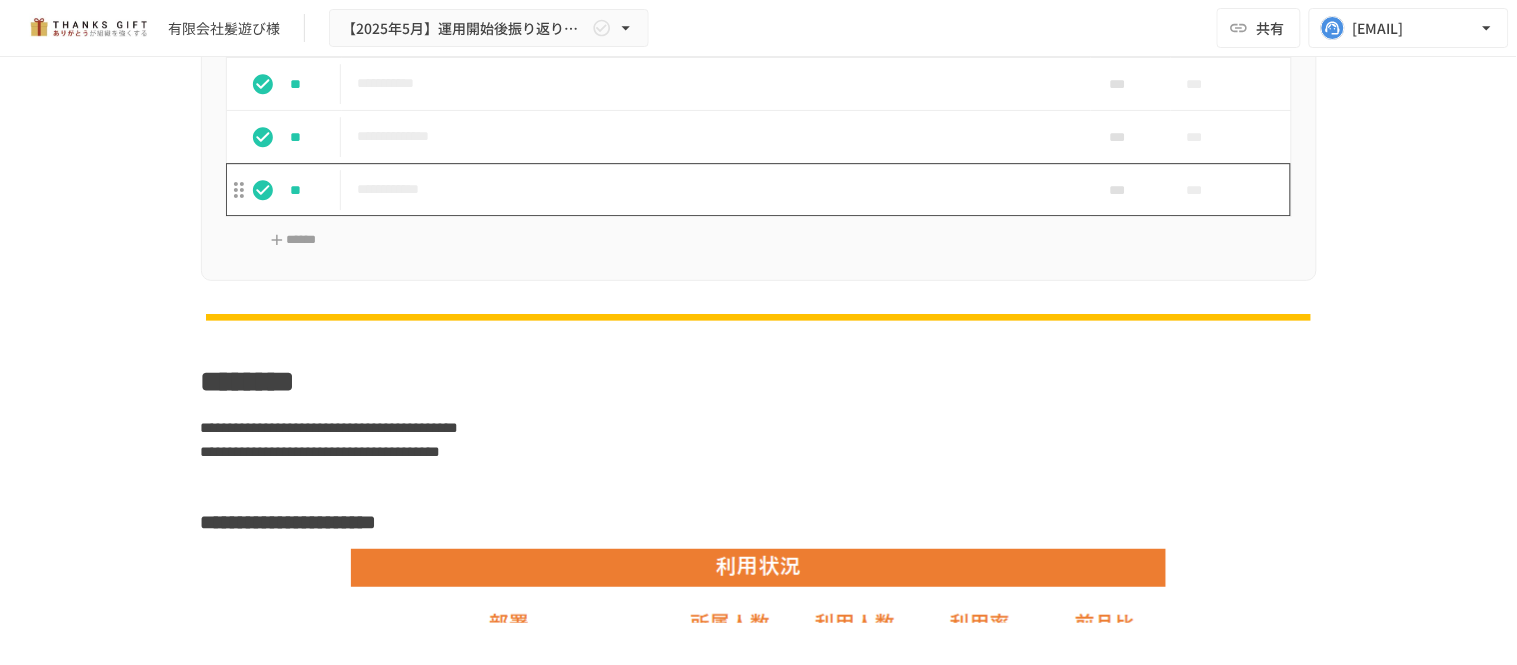 scroll, scrollTop: 3444, scrollLeft: 0, axis: vertical 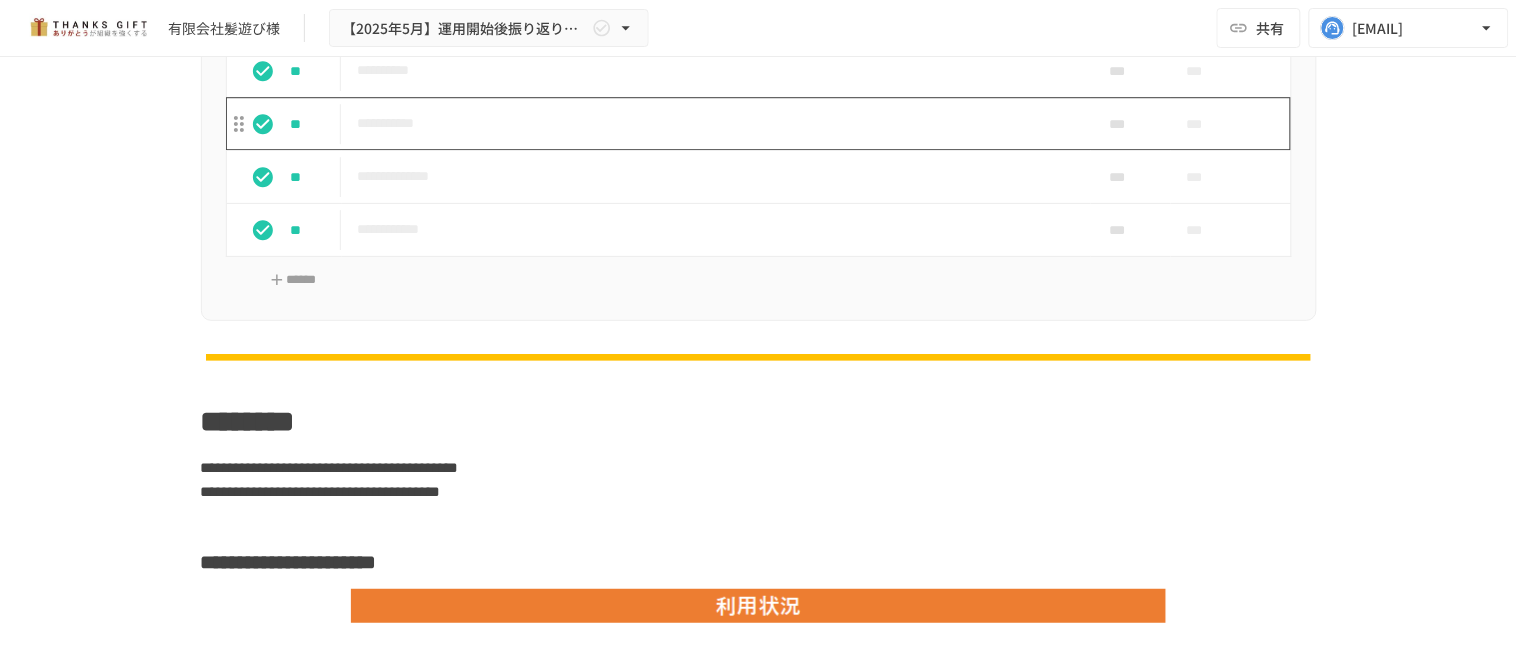 click on "**********" at bounding box center [716, 123] 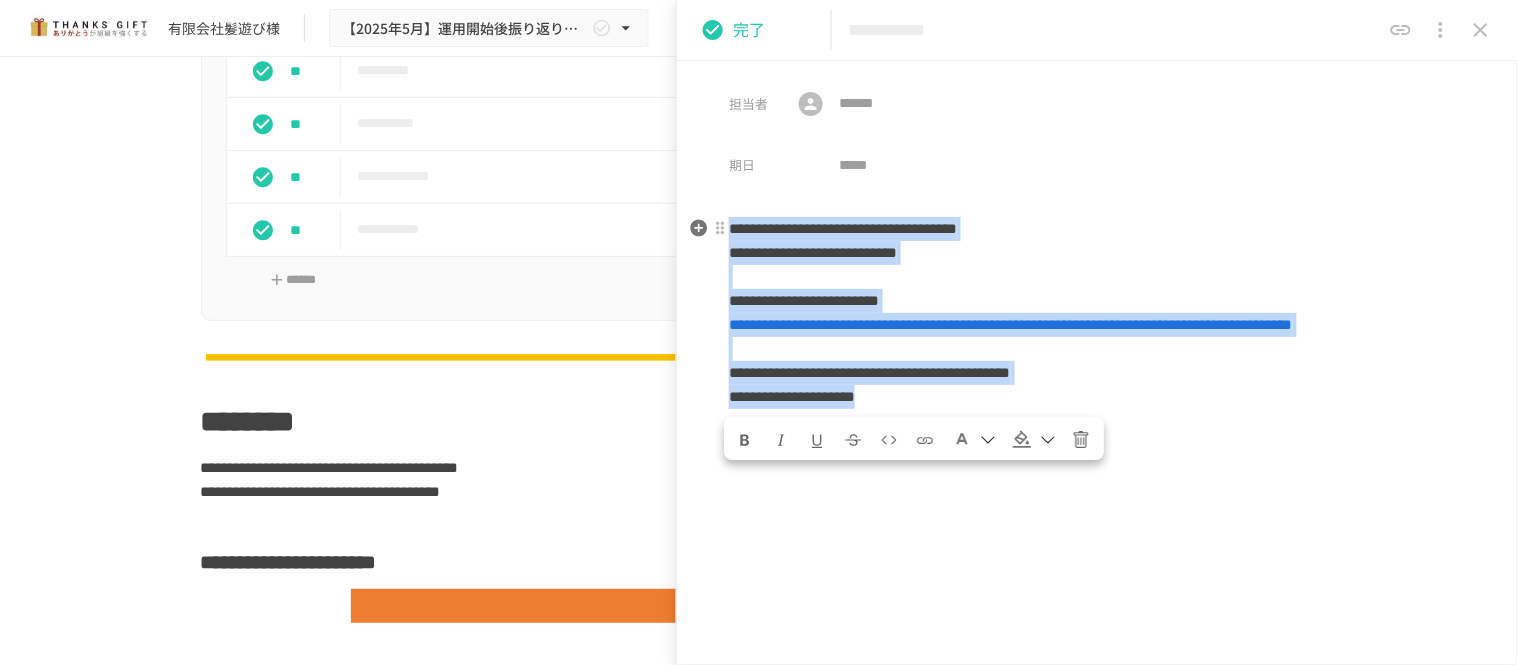 drag, startPoint x: 734, startPoint y: 230, endPoint x: 1111, endPoint y: 398, distance: 412.7384 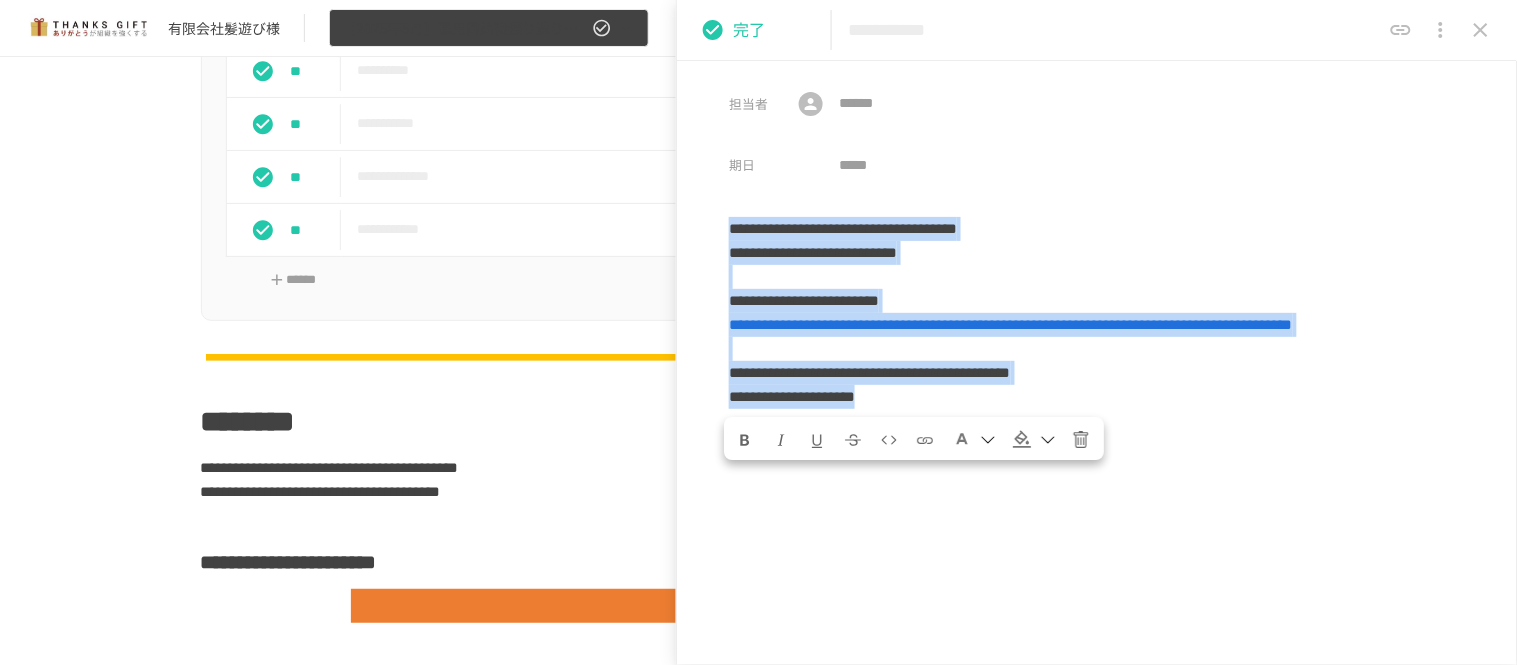 click on "【2025年5月】運用開始後振り返りミーティング" at bounding box center (489, 28) 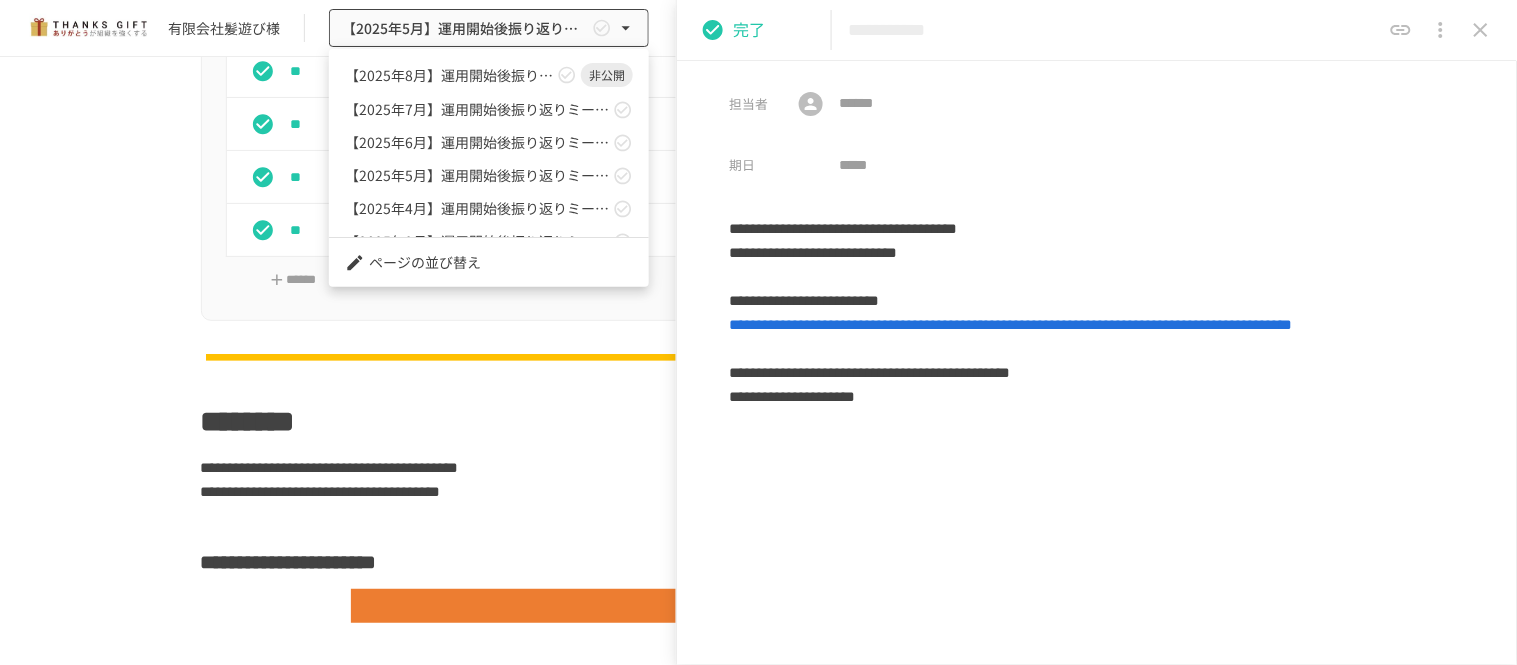 click at bounding box center [758, 332] 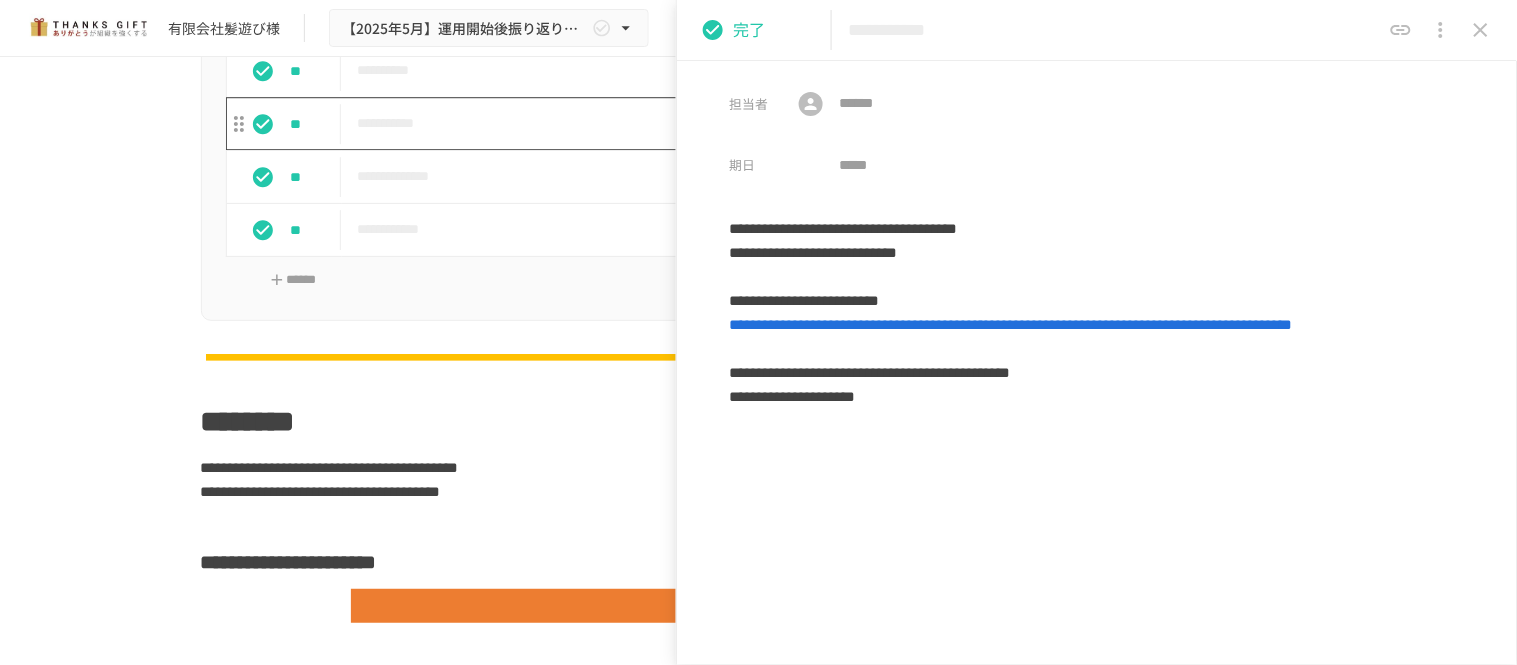 click on "**********" at bounding box center [716, 123] 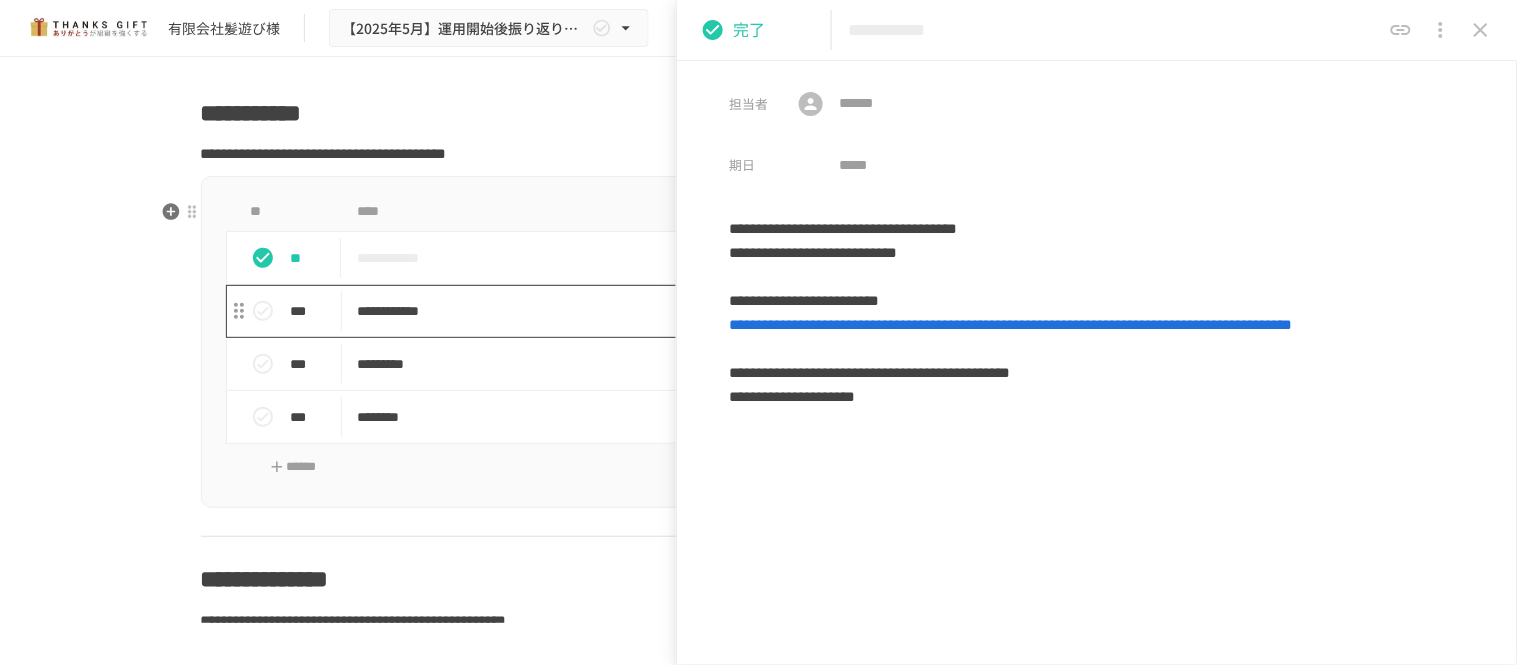 scroll, scrollTop: 13666, scrollLeft: 0, axis: vertical 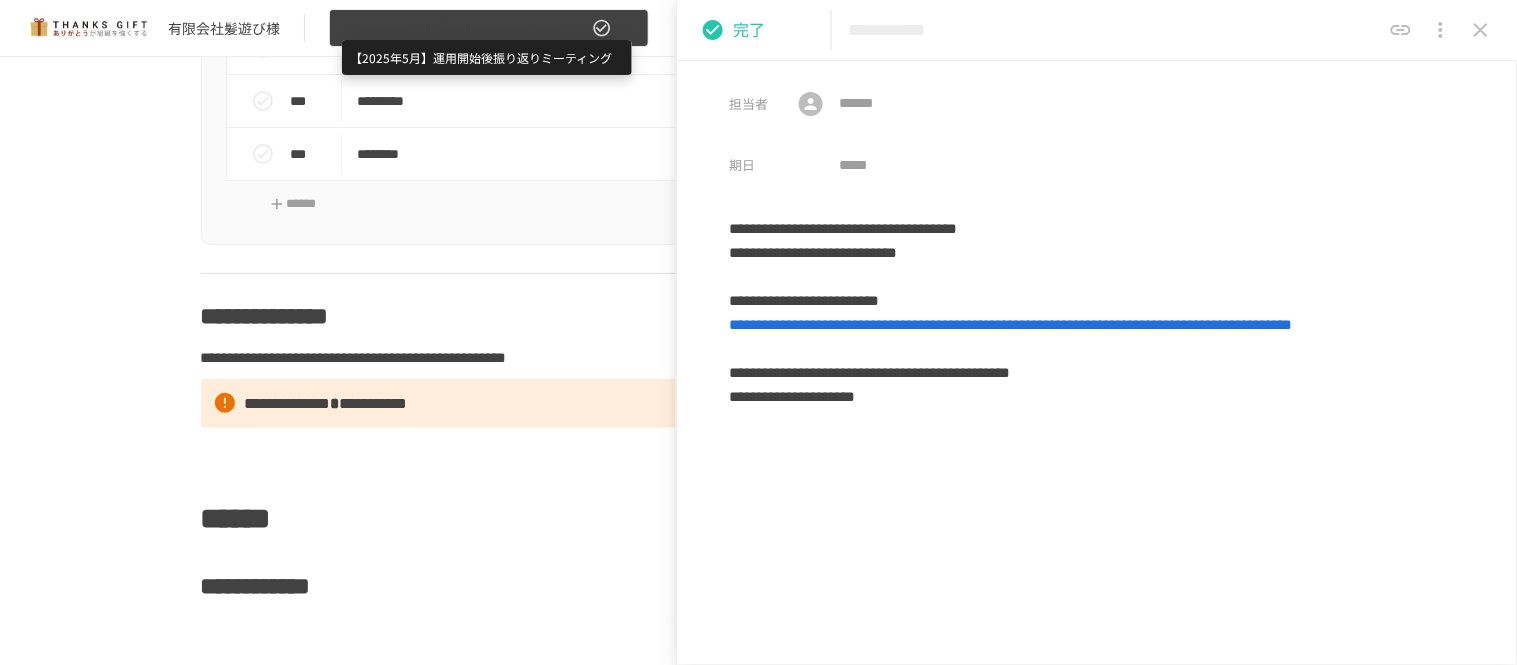 click on "【2025年5月】運用開始後振り返りミーティング" at bounding box center [465, 28] 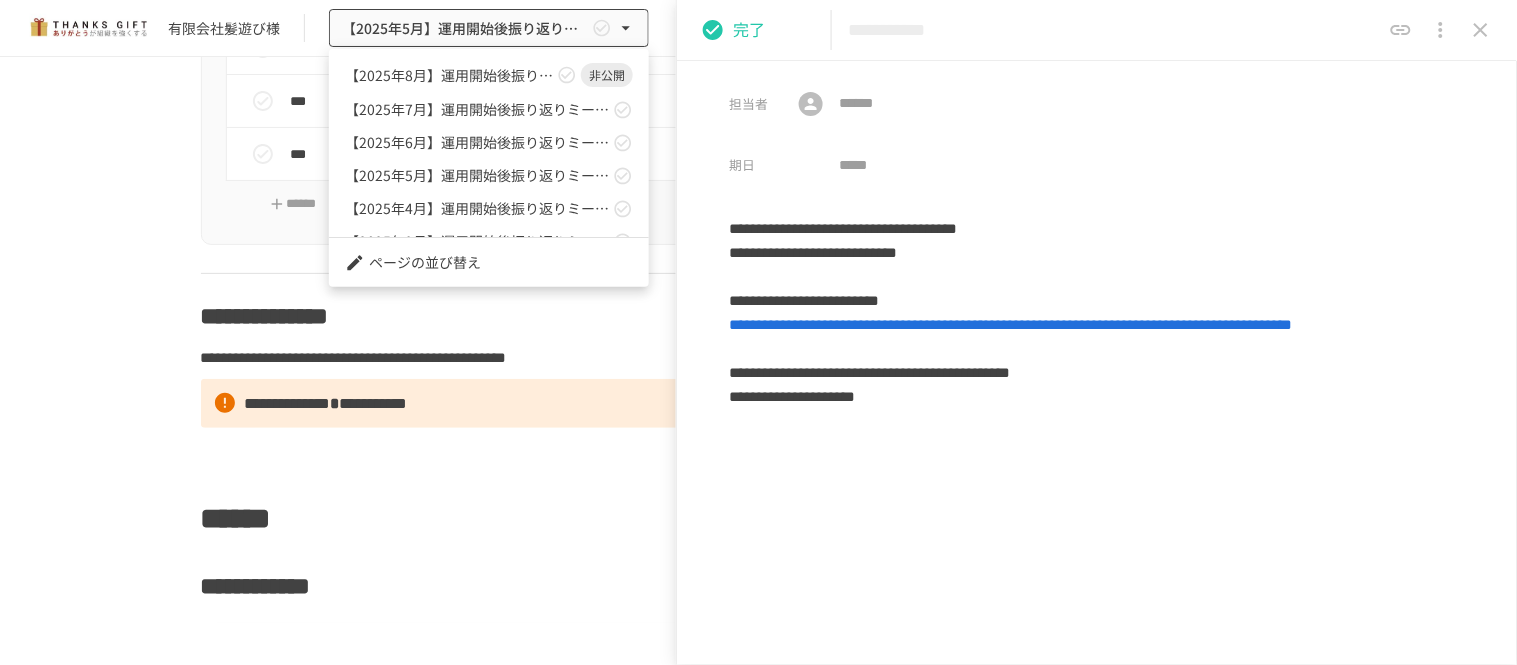 click on "【2025年7月】運用開始後振り返りミーティング" at bounding box center (489, 109) 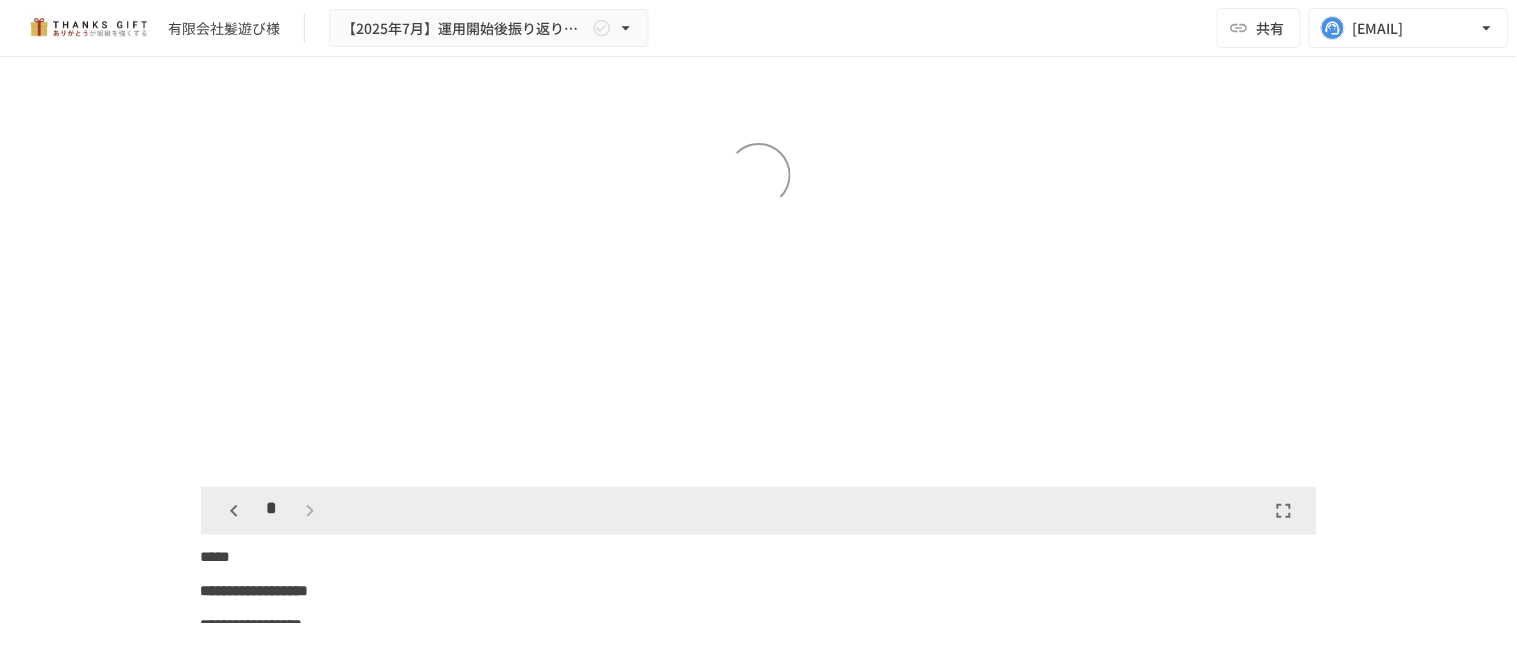 scroll, scrollTop: 14461, scrollLeft: 0, axis: vertical 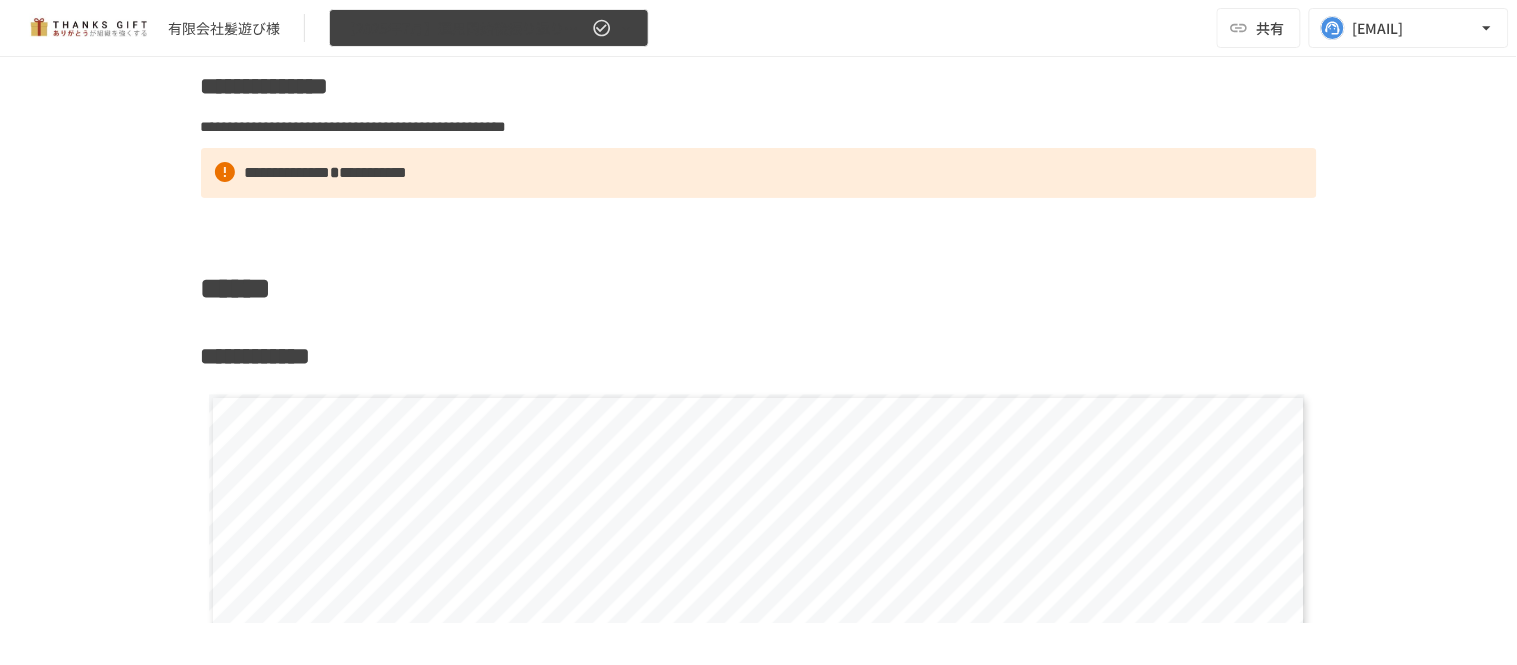 click on "【2025年7月】運用開始後振り返りミーティング" at bounding box center [465, 28] 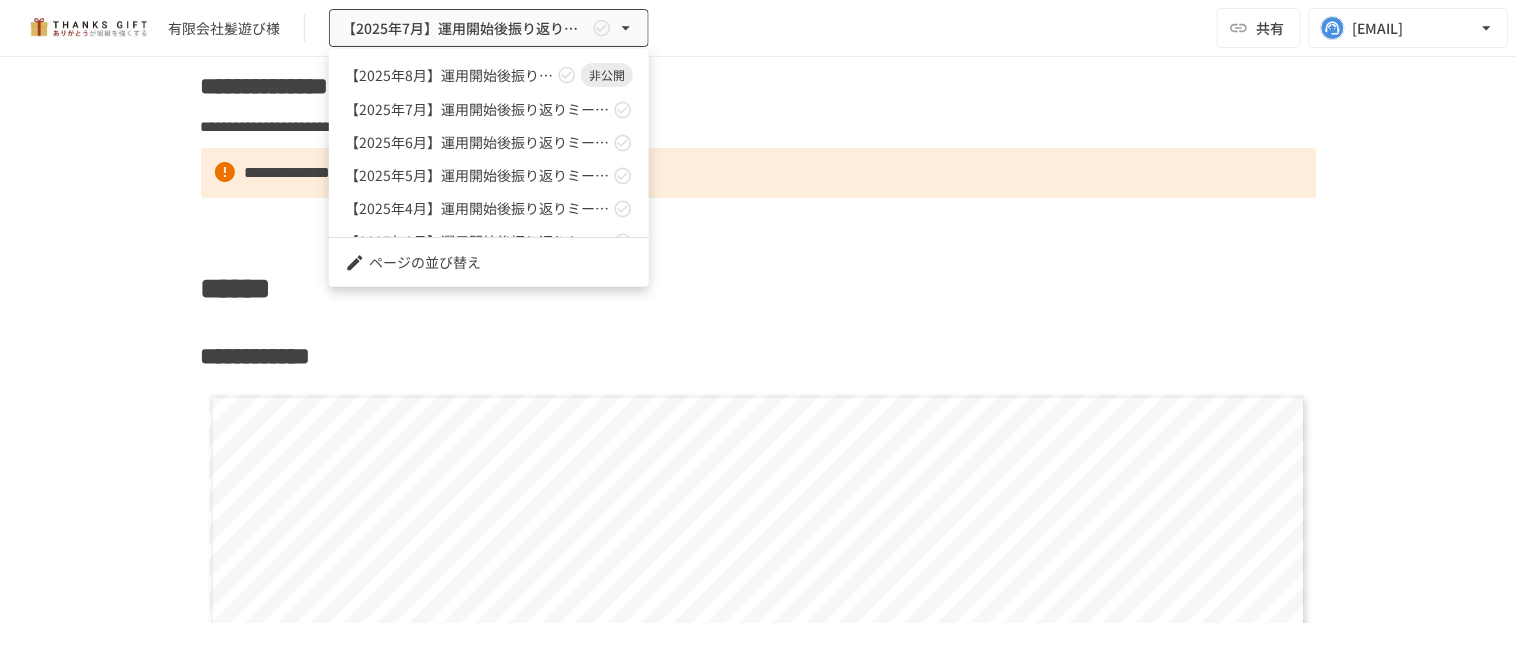click on "【2025年6月】運用開始後振り返りミーティング" at bounding box center [477, 142] 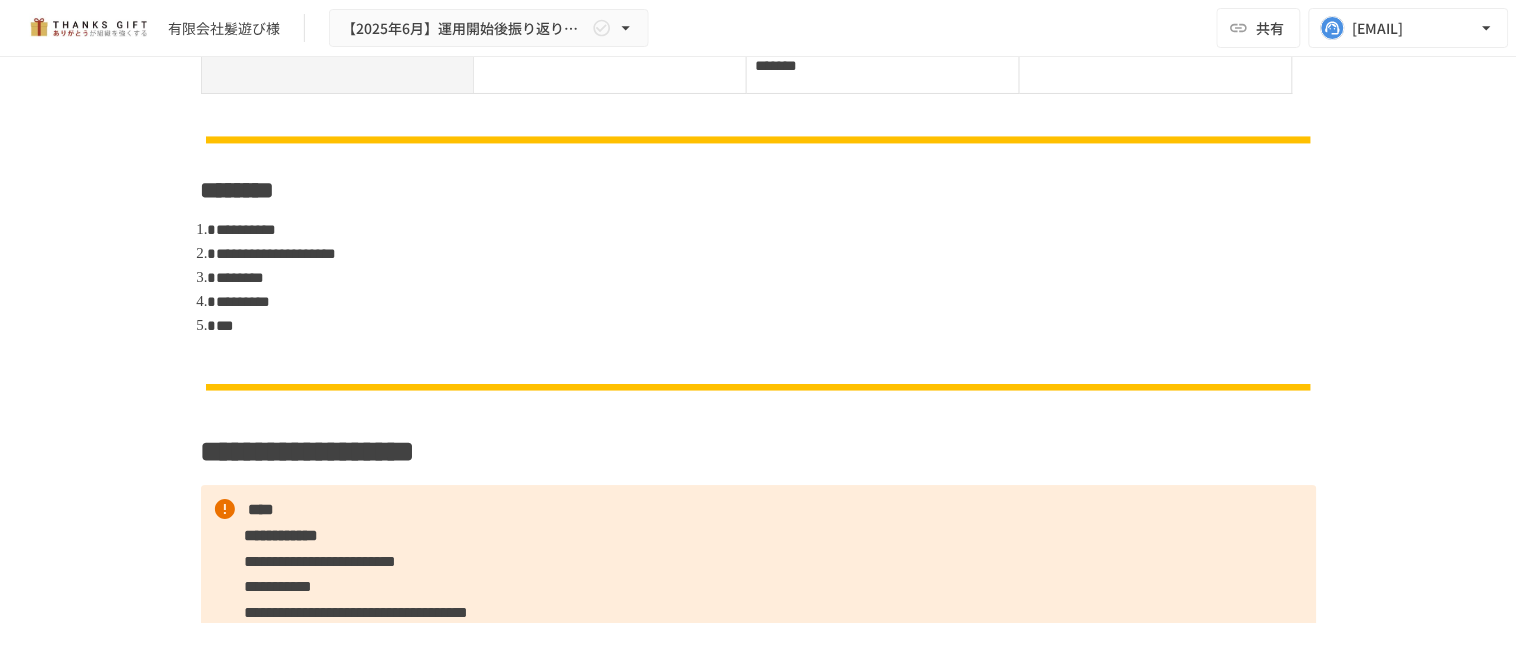 scroll, scrollTop: 0, scrollLeft: 0, axis: both 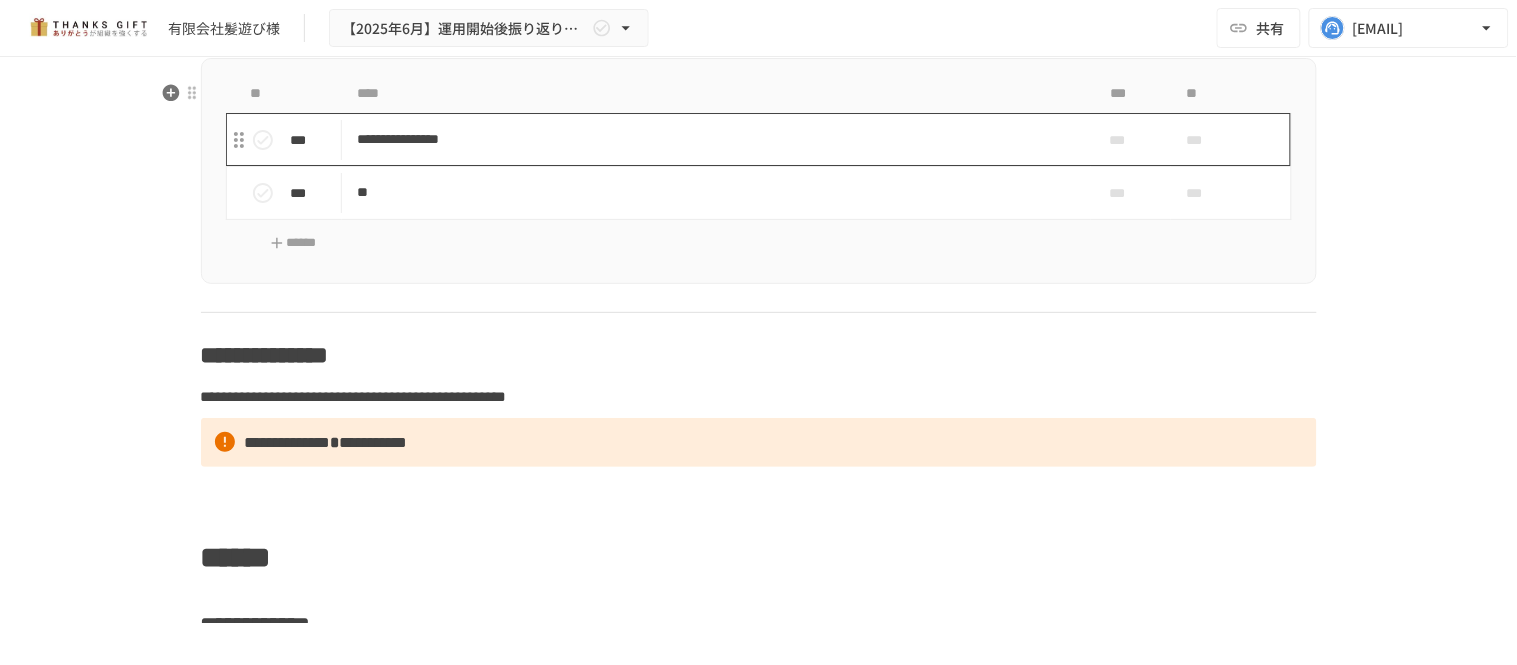 click on "**********" at bounding box center (716, 139) 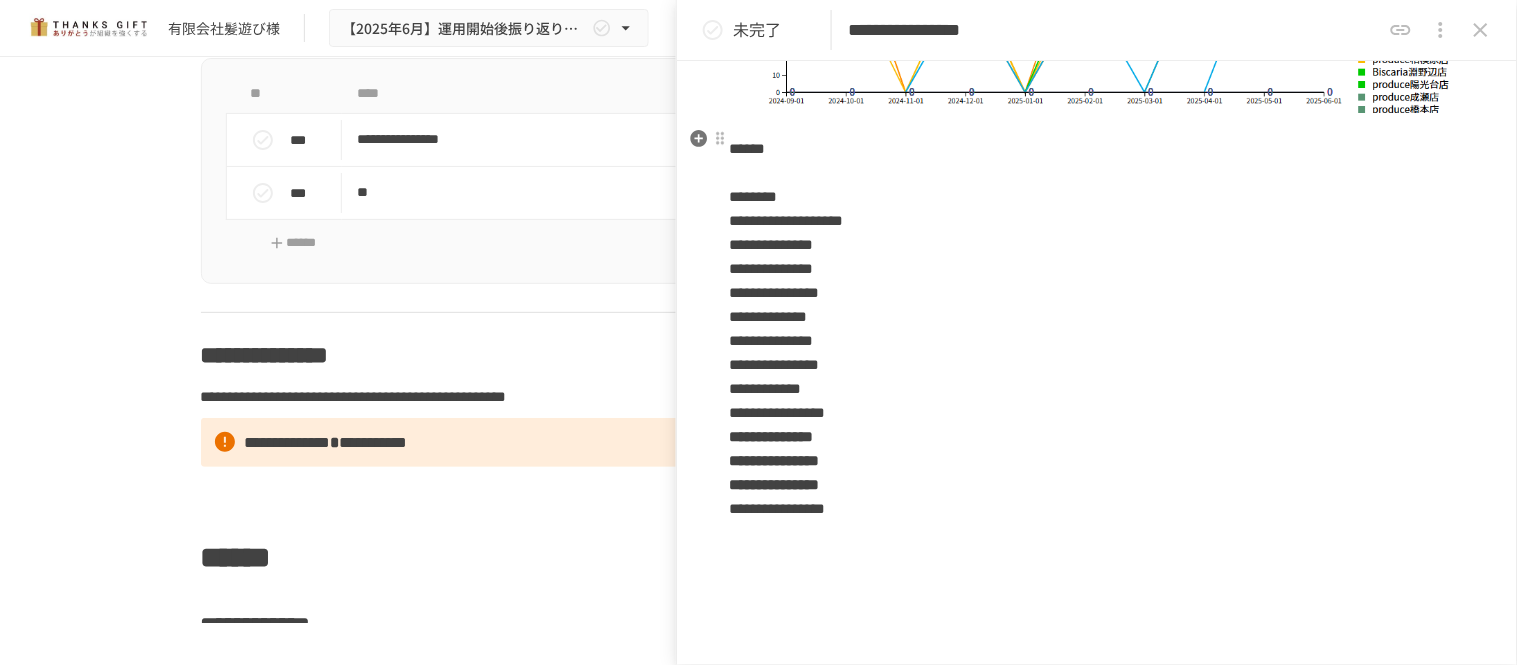 scroll, scrollTop: 666, scrollLeft: 0, axis: vertical 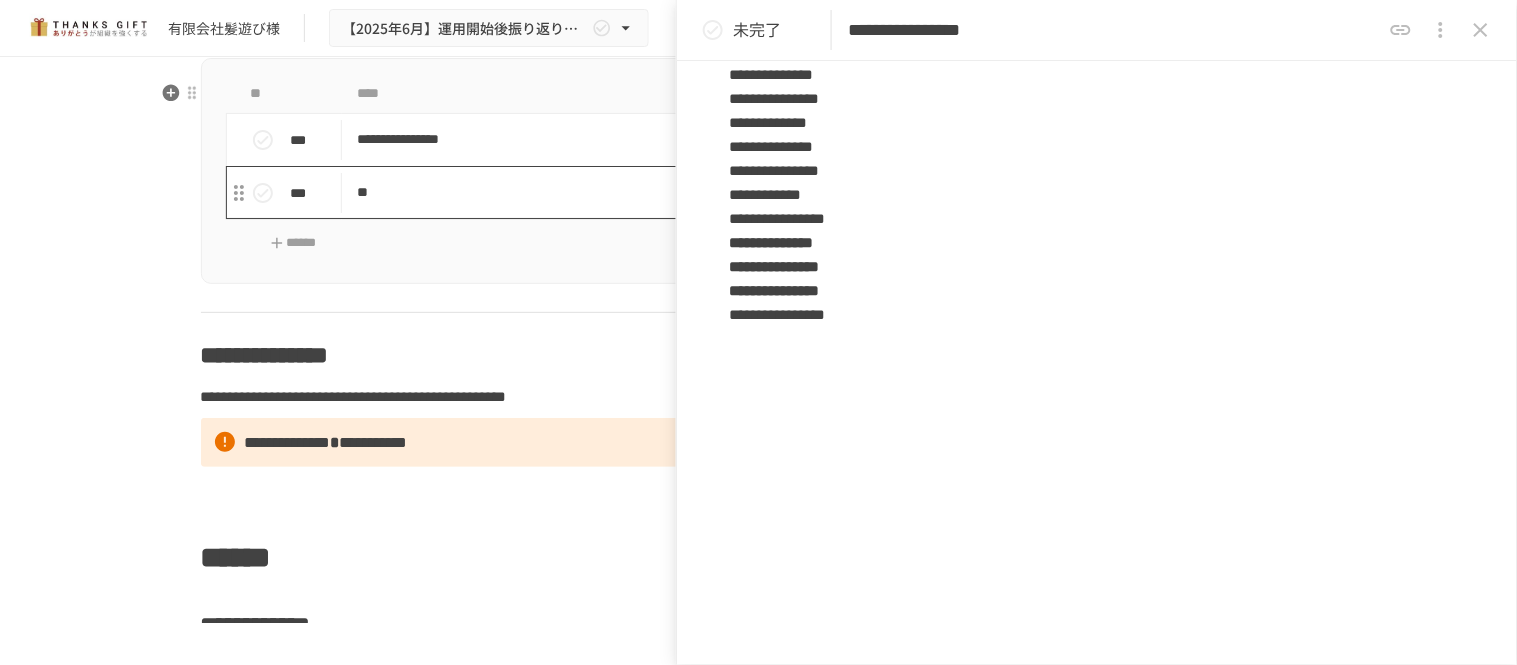 click on "**" at bounding box center (716, 192) 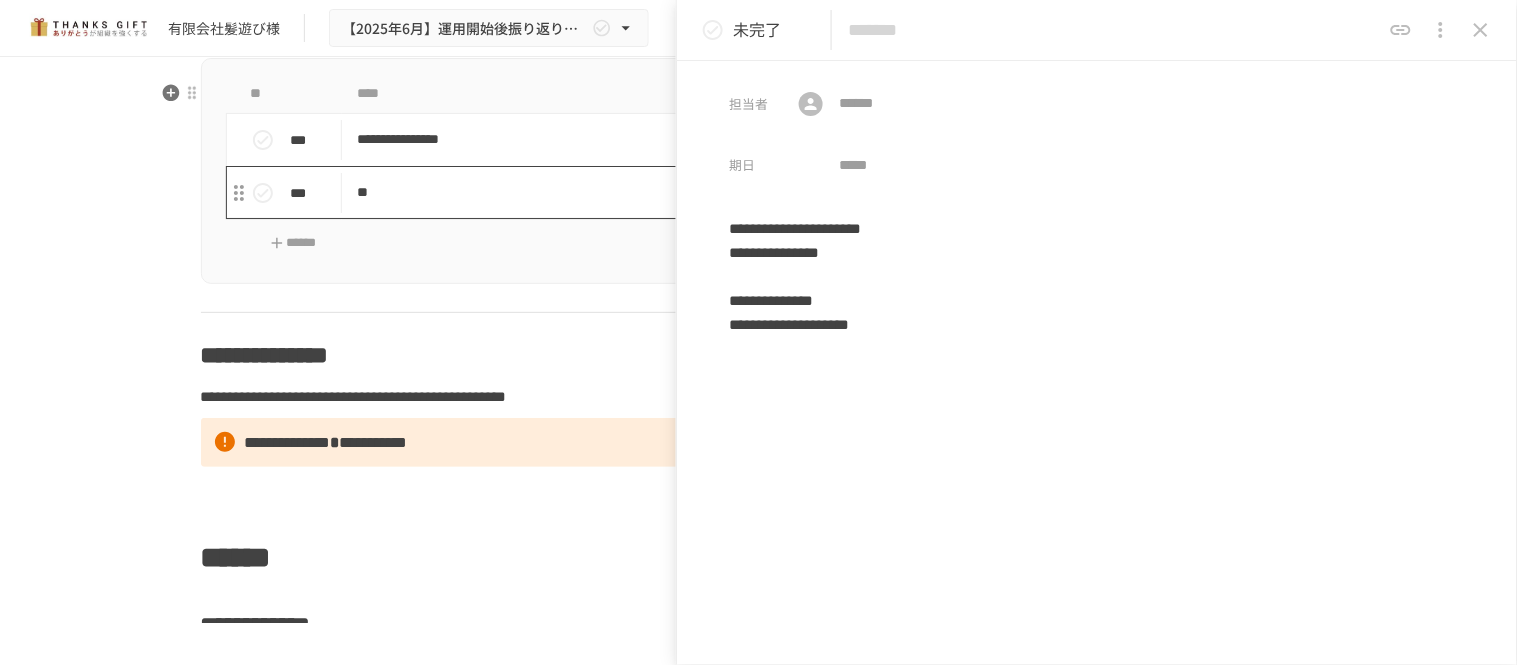 type on "**" 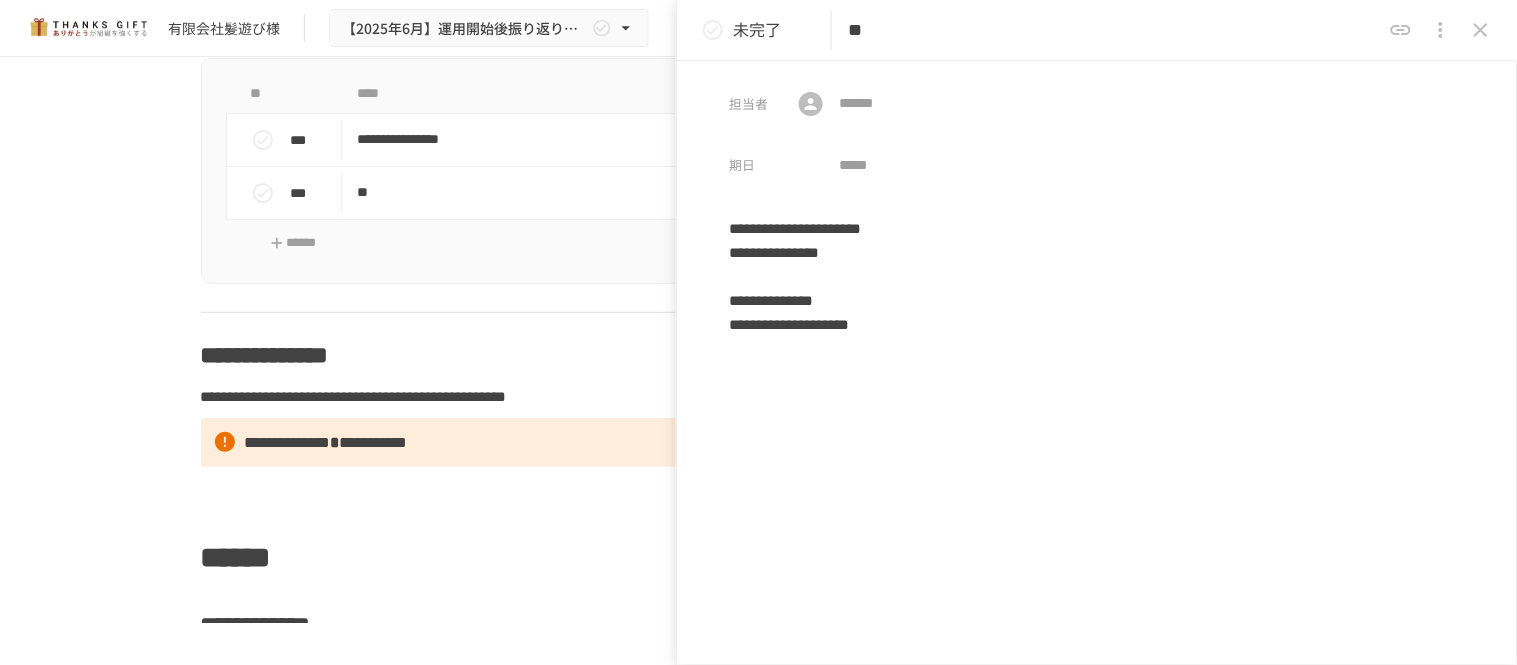 click at bounding box center [1481, 30] 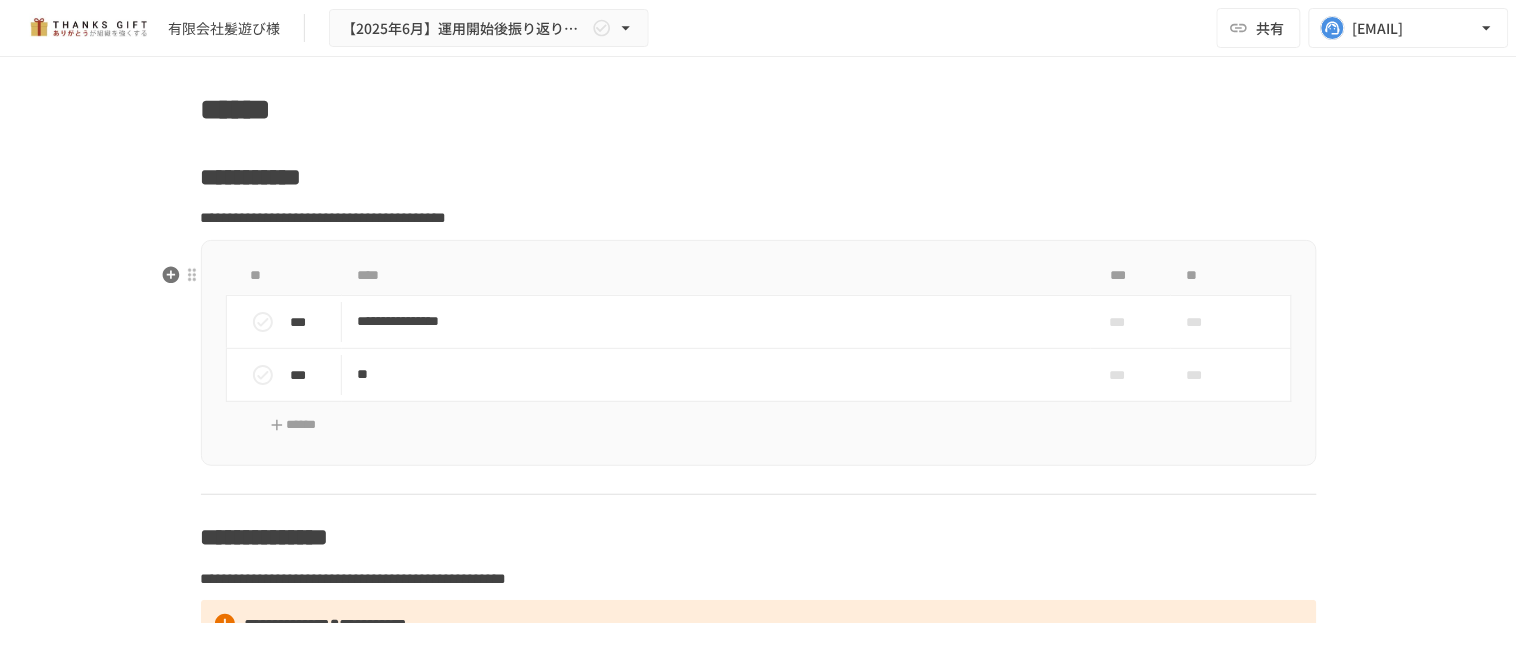 scroll, scrollTop: 9444, scrollLeft: 0, axis: vertical 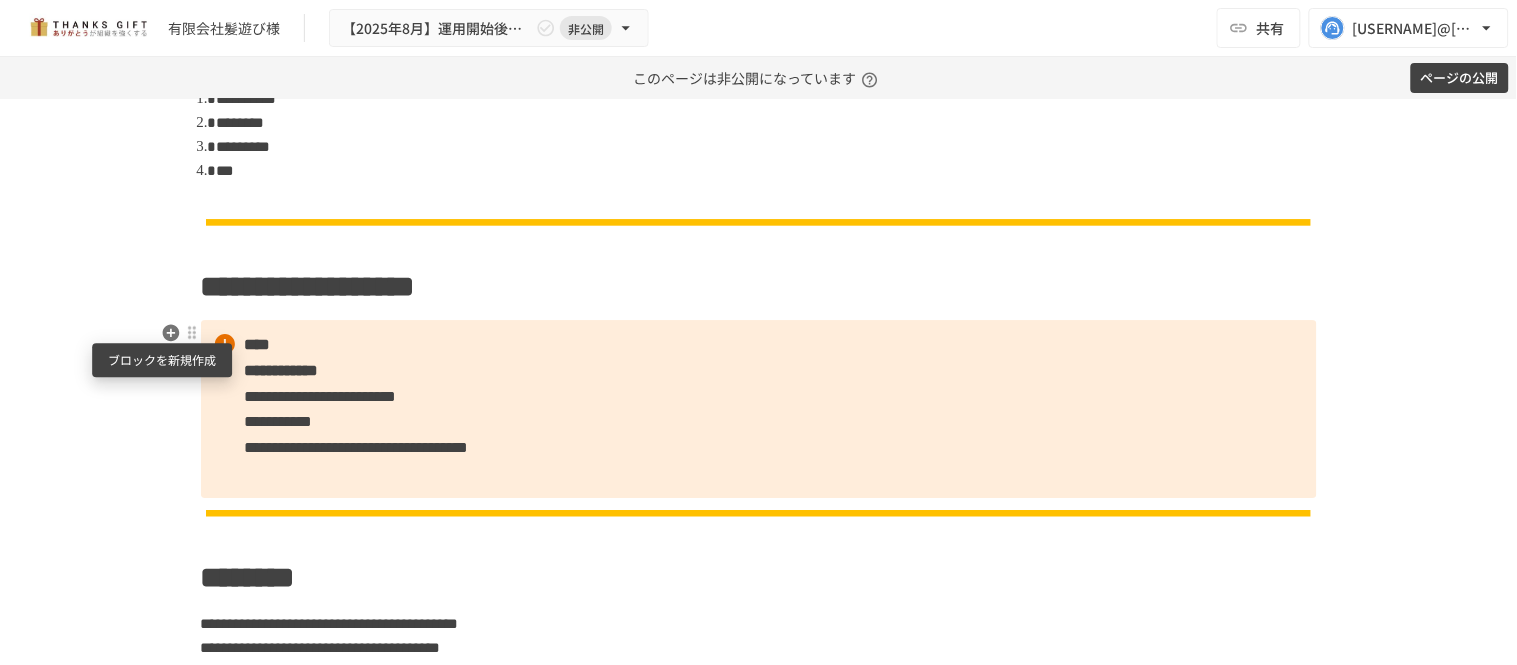 click 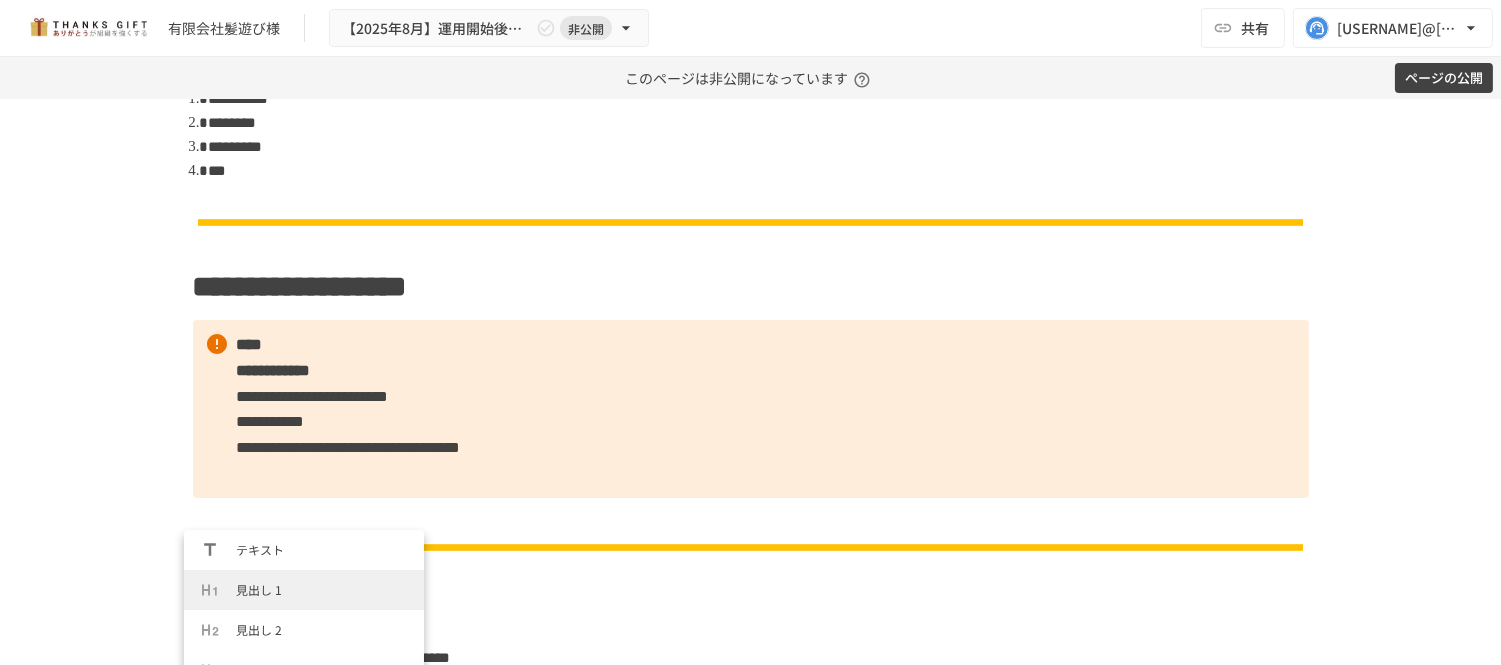 click on "見出し 1" at bounding box center [322, 589] 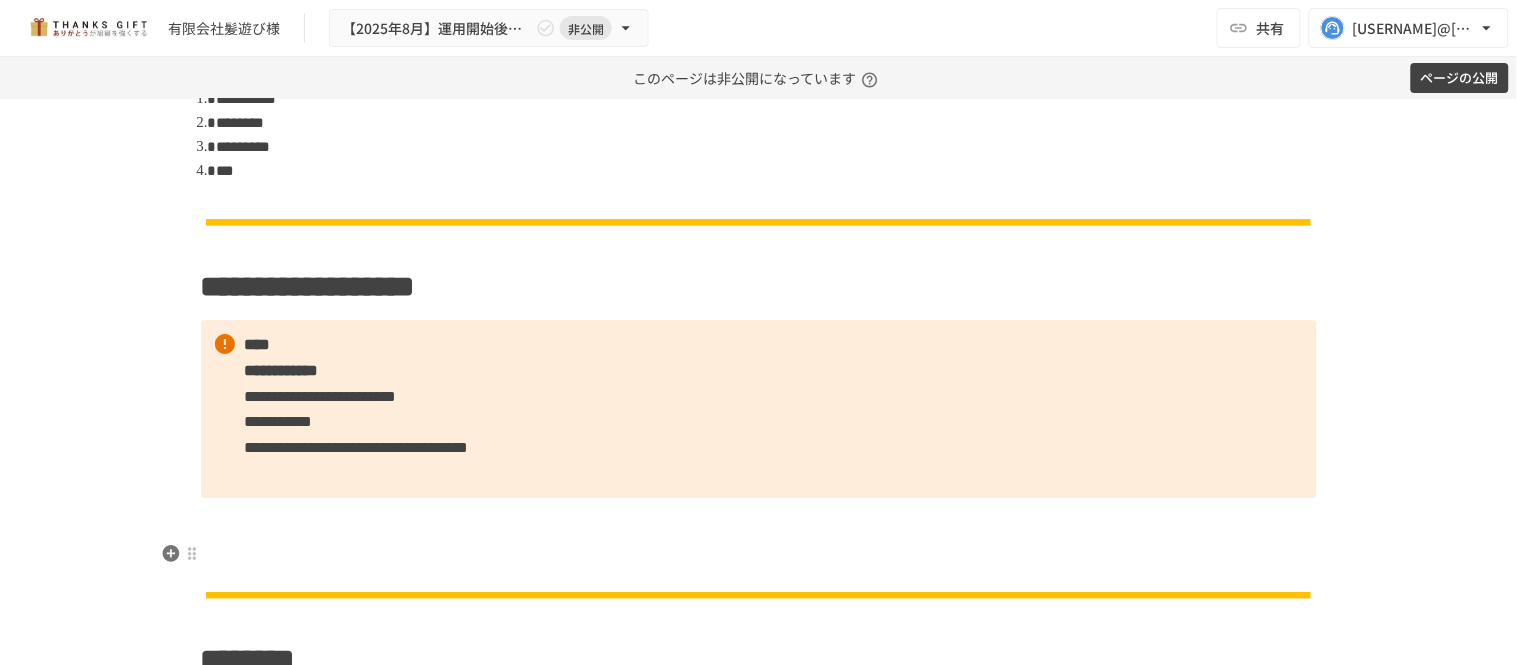 type 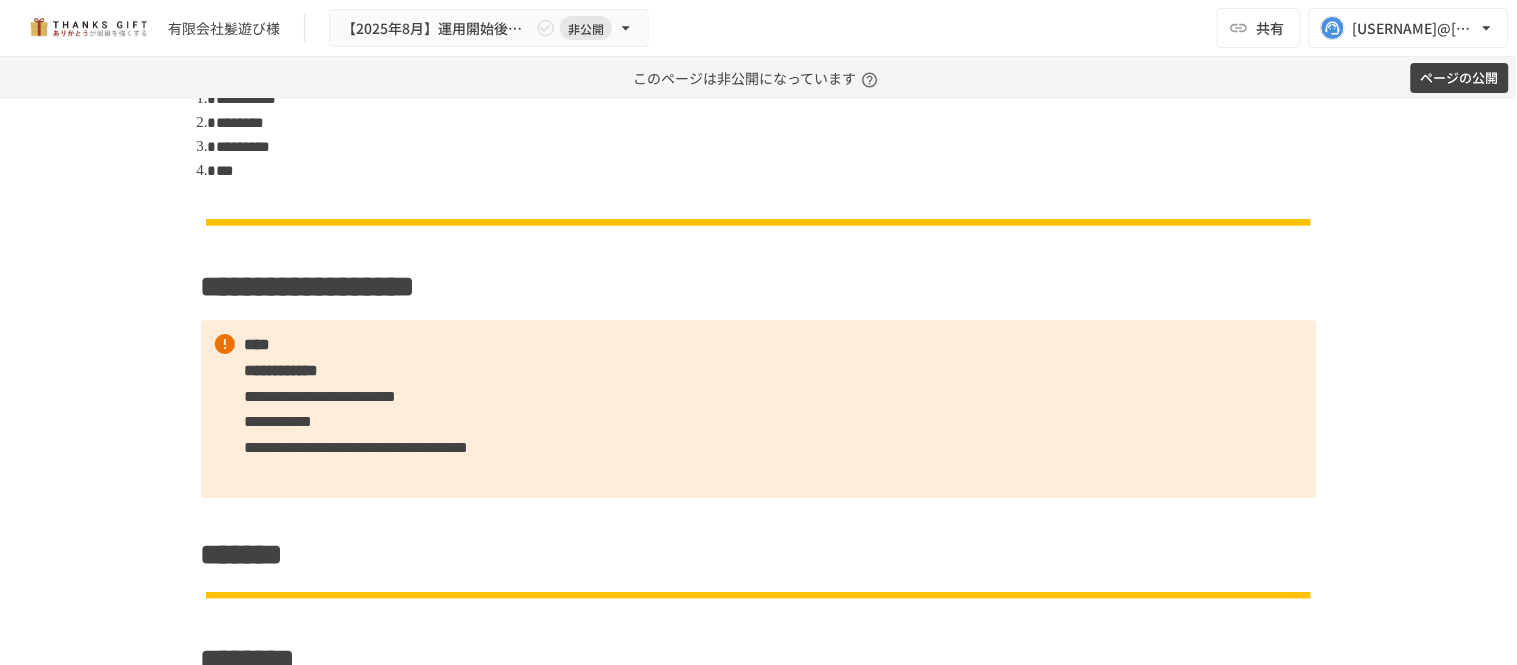 click at bounding box center (171, 554) 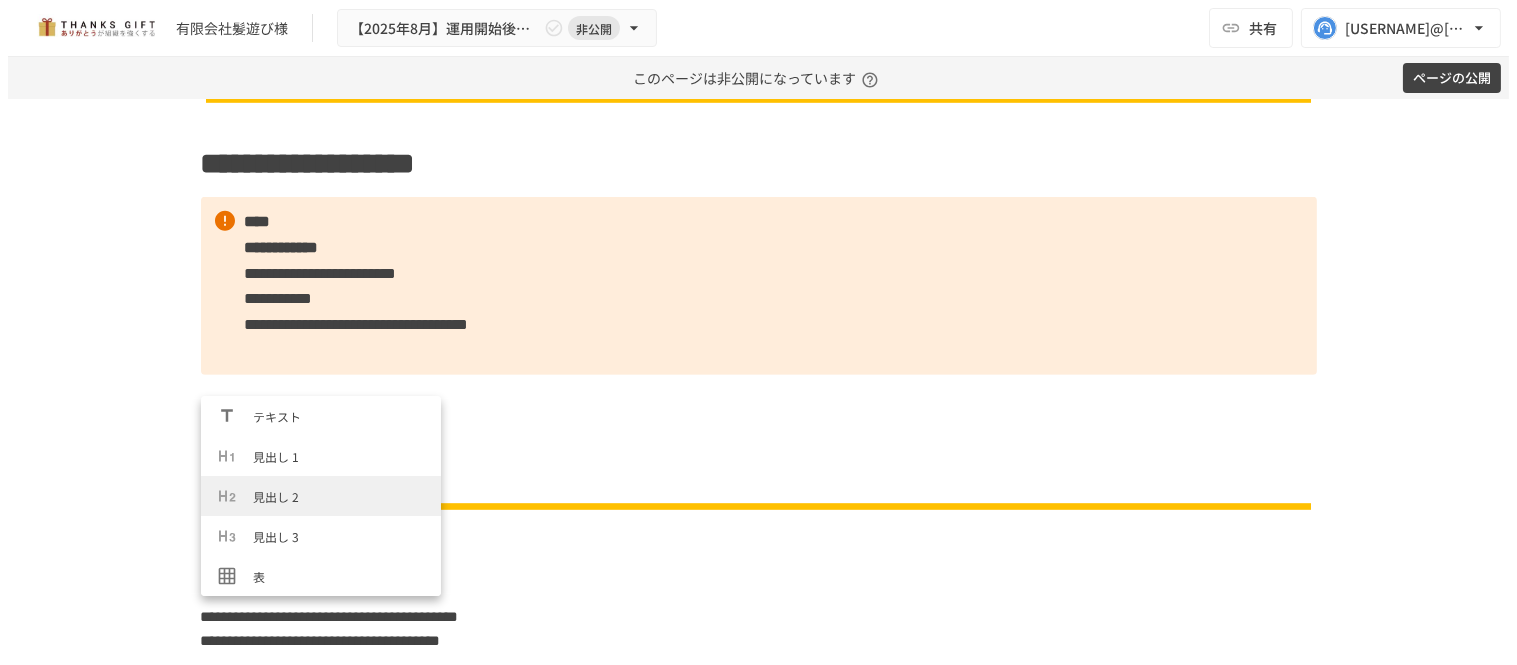 scroll, scrollTop: 1791, scrollLeft: 0, axis: vertical 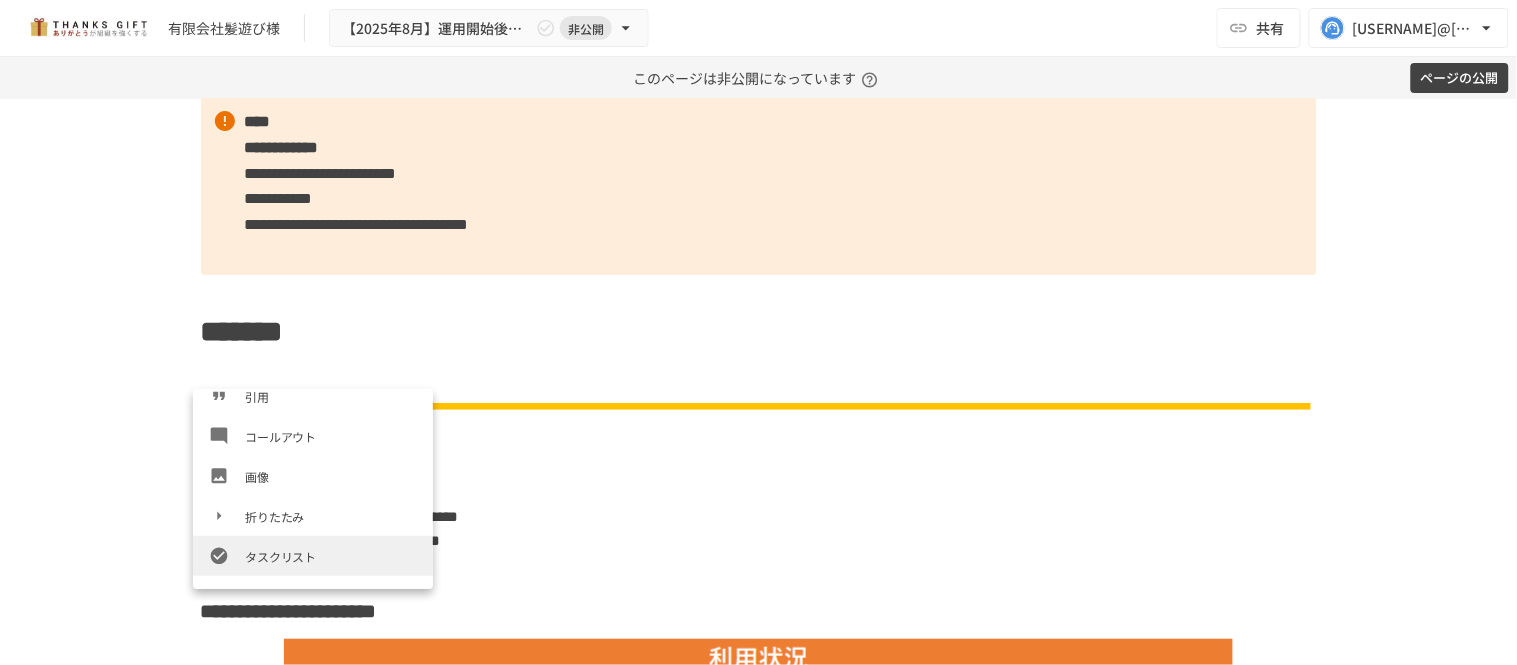 click on "タスクリスト" at bounding box center (313, 556) 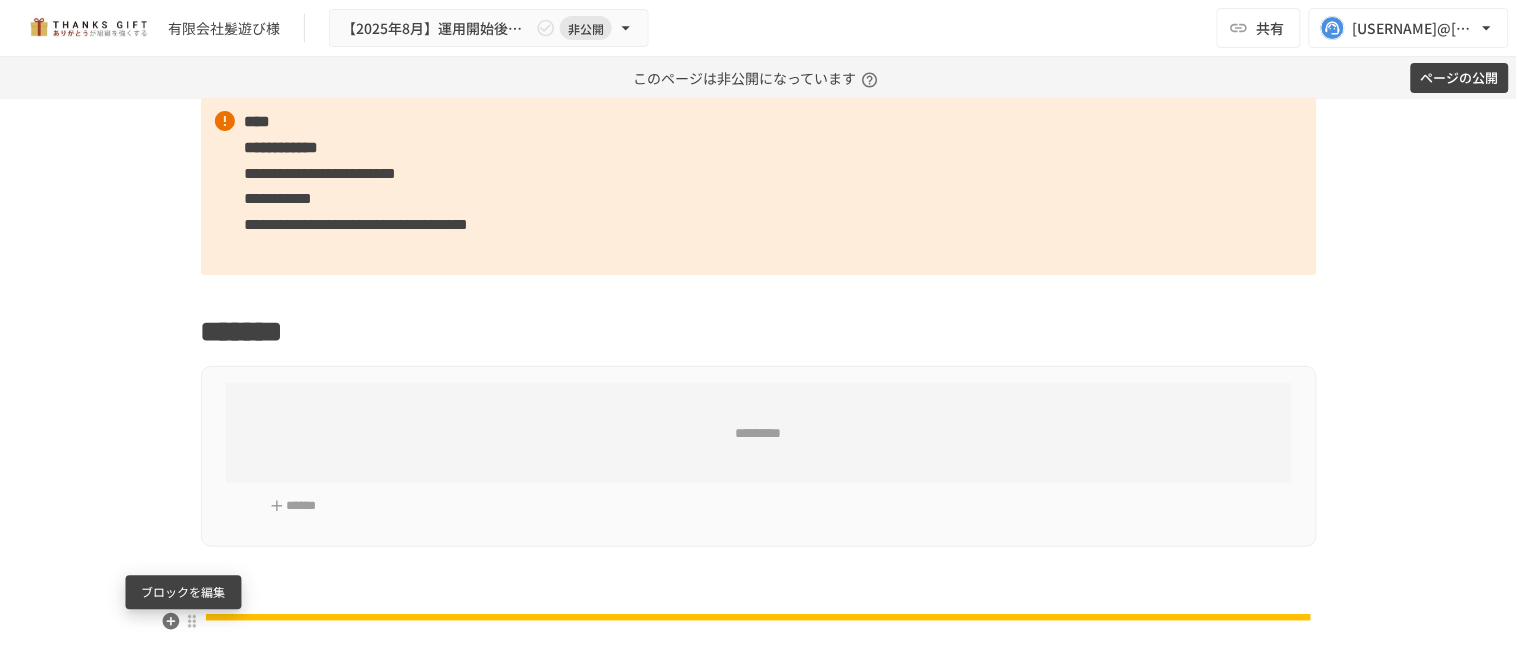 click at bounding box center [192, 621] 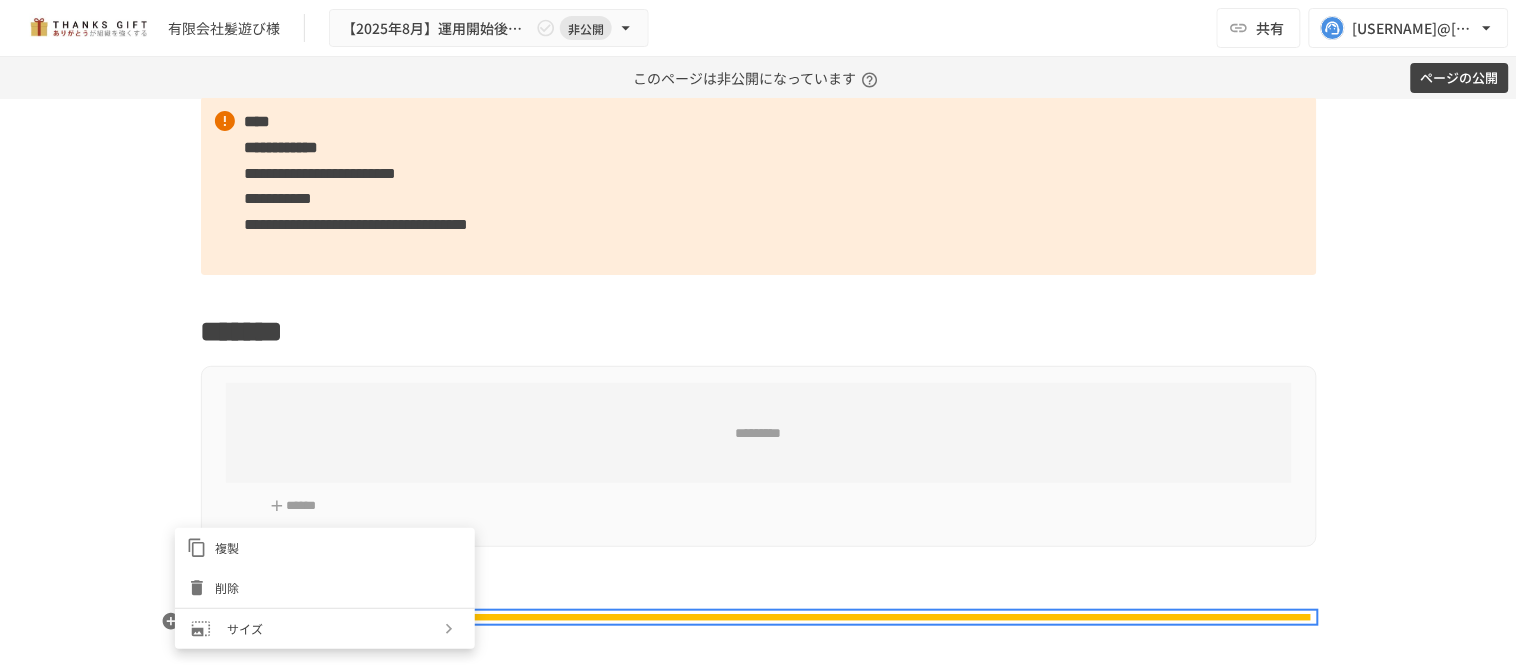 click at bounding box center [201, 548] 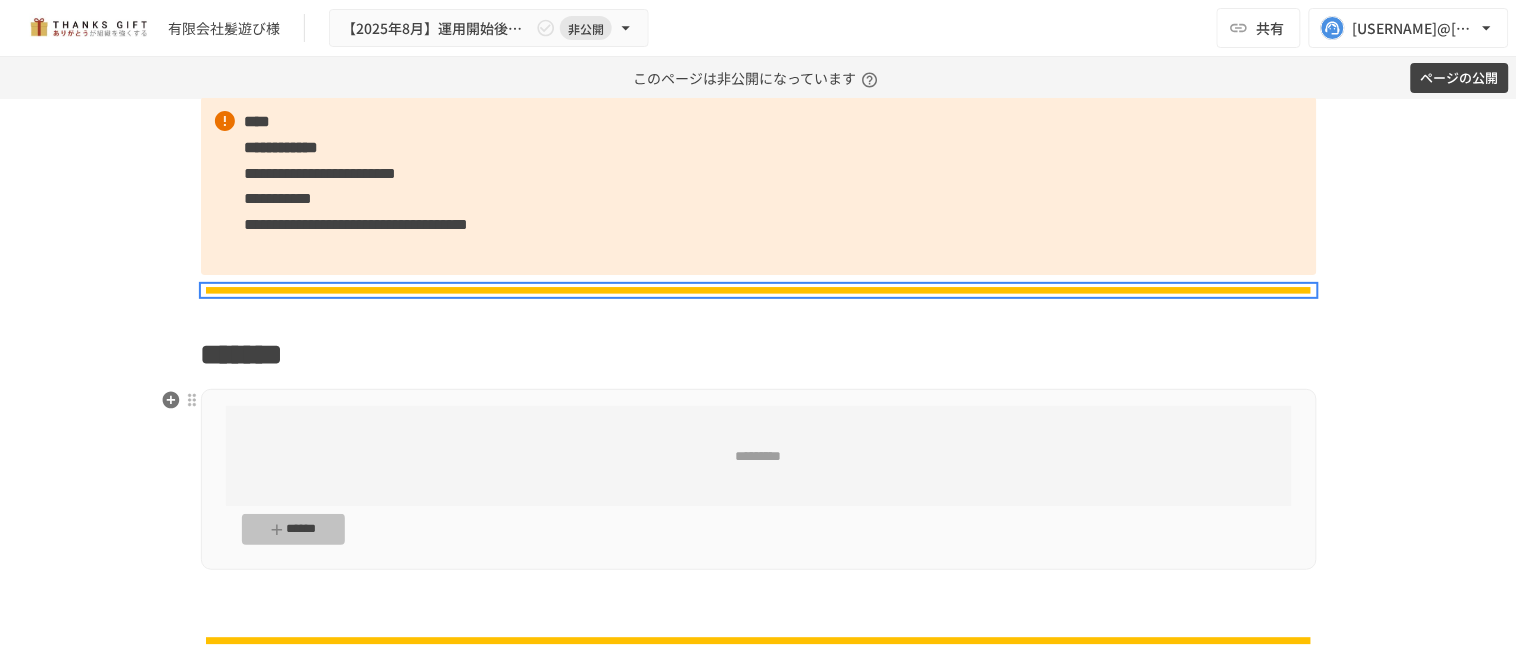 click on "******" at bounding box center [294, 529] 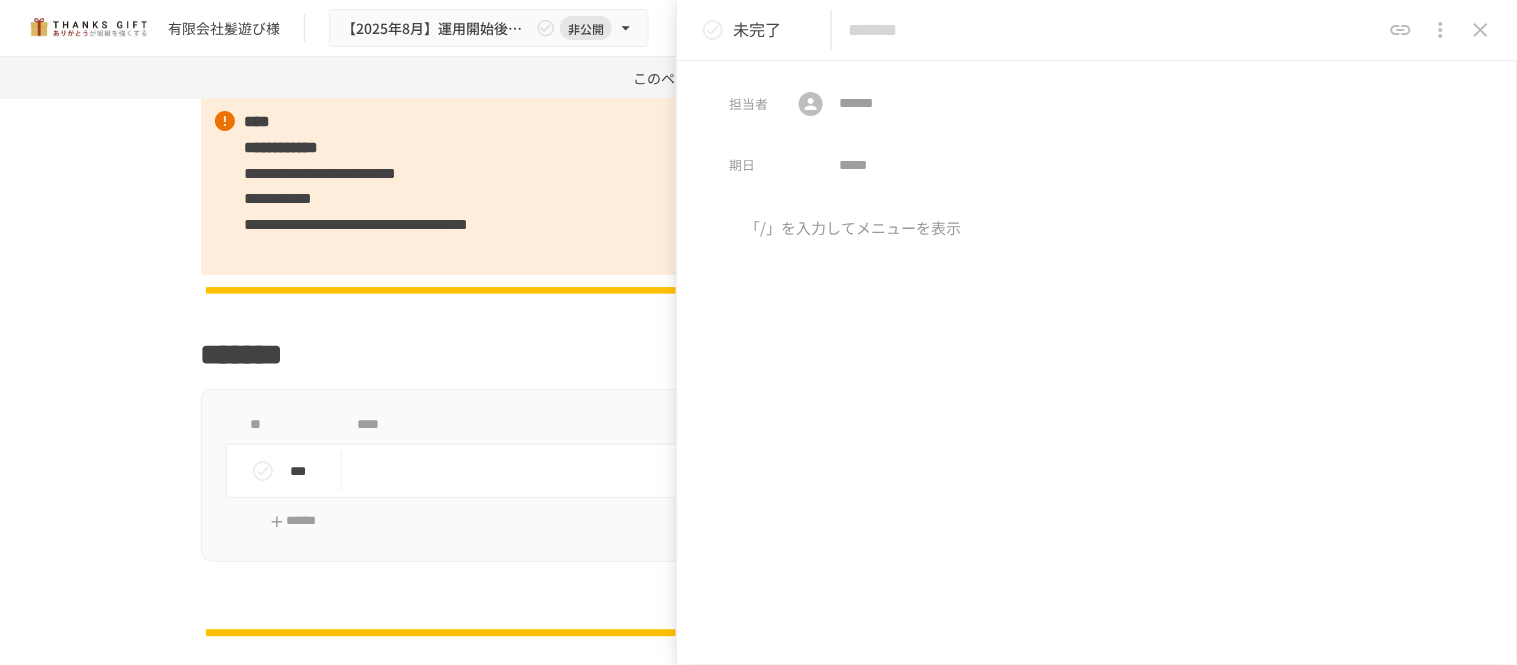 click at bounding box center (1097, 229) 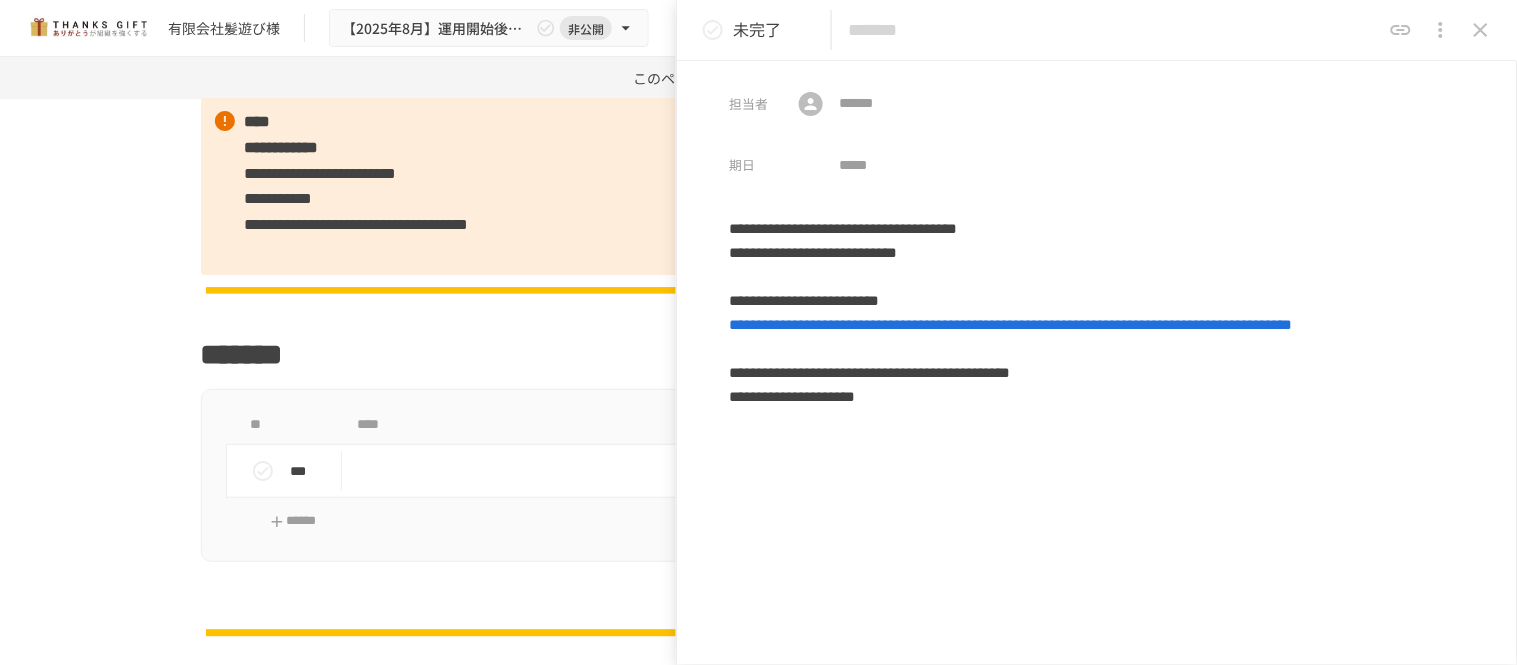 drag, startPoint x: 924, startPoint y: 20, endPoint x: 880, endPoint y: 41, distance: 48.754486 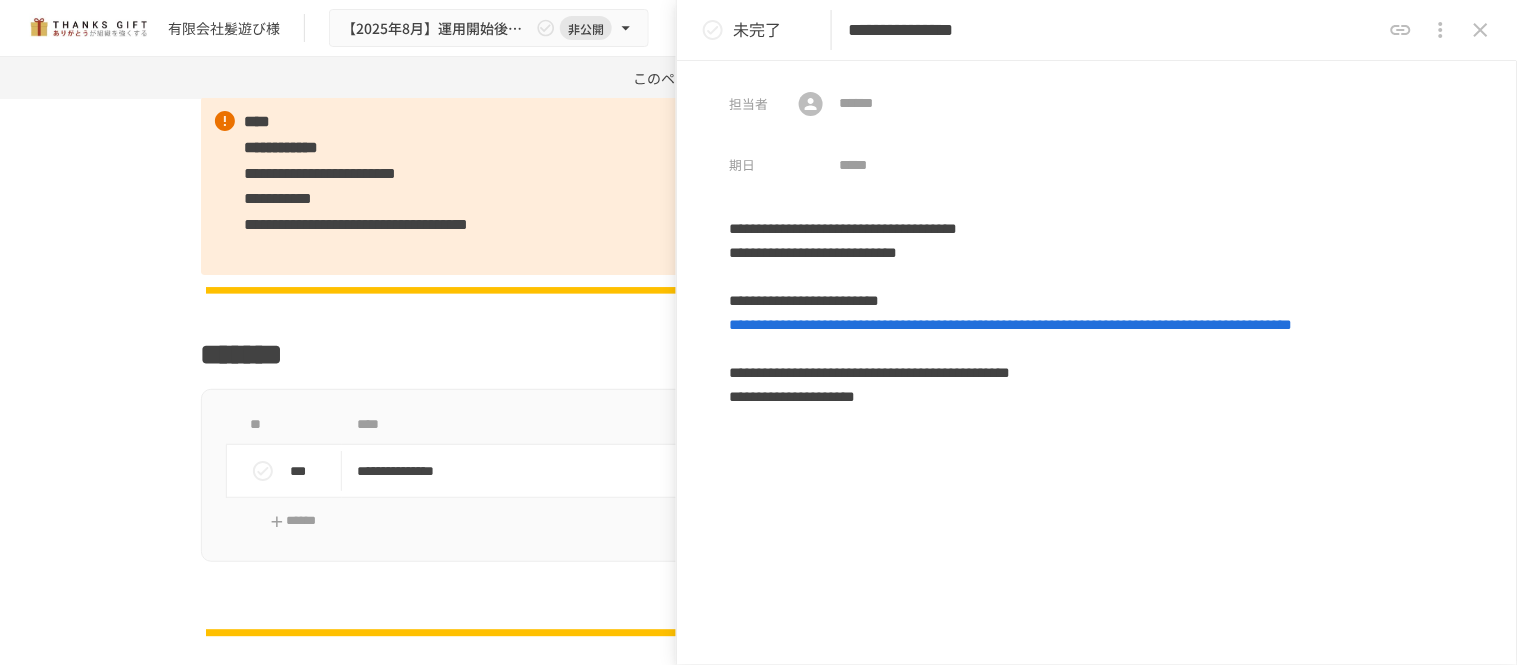 type on "**********" 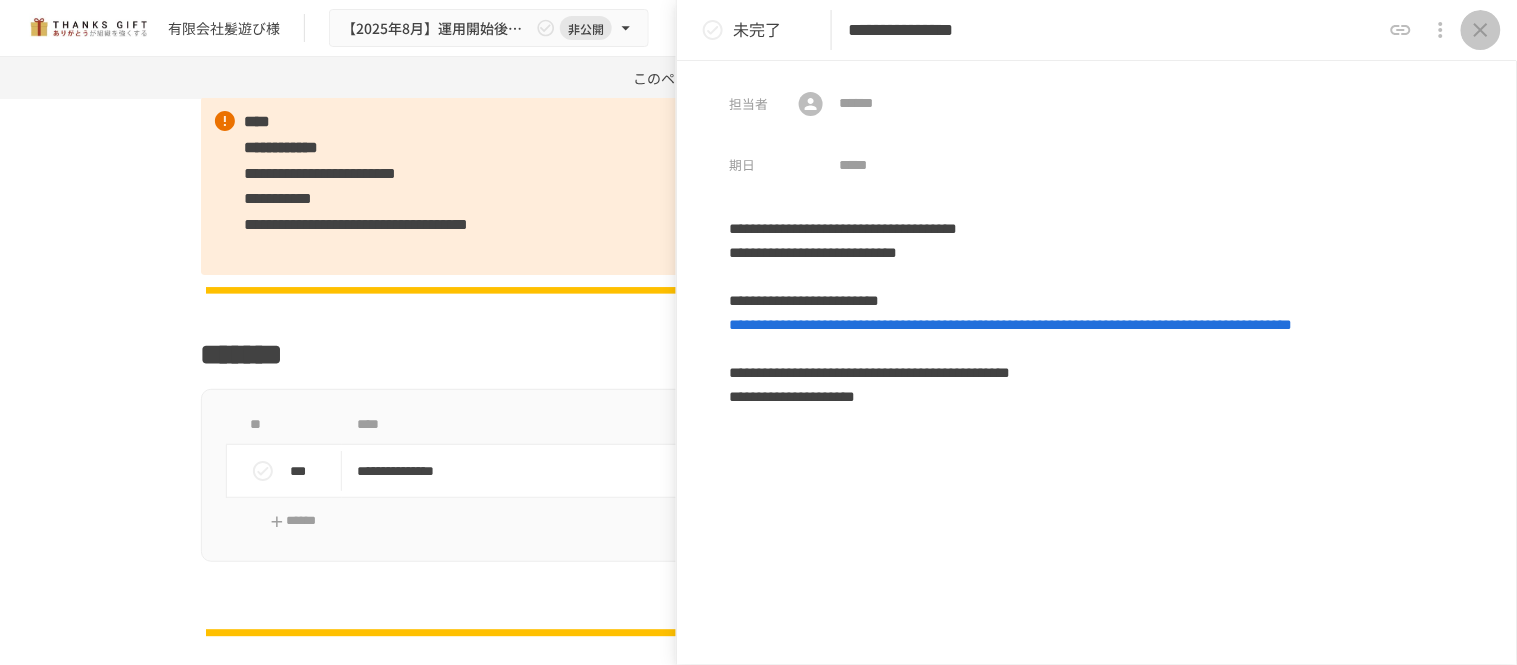 click 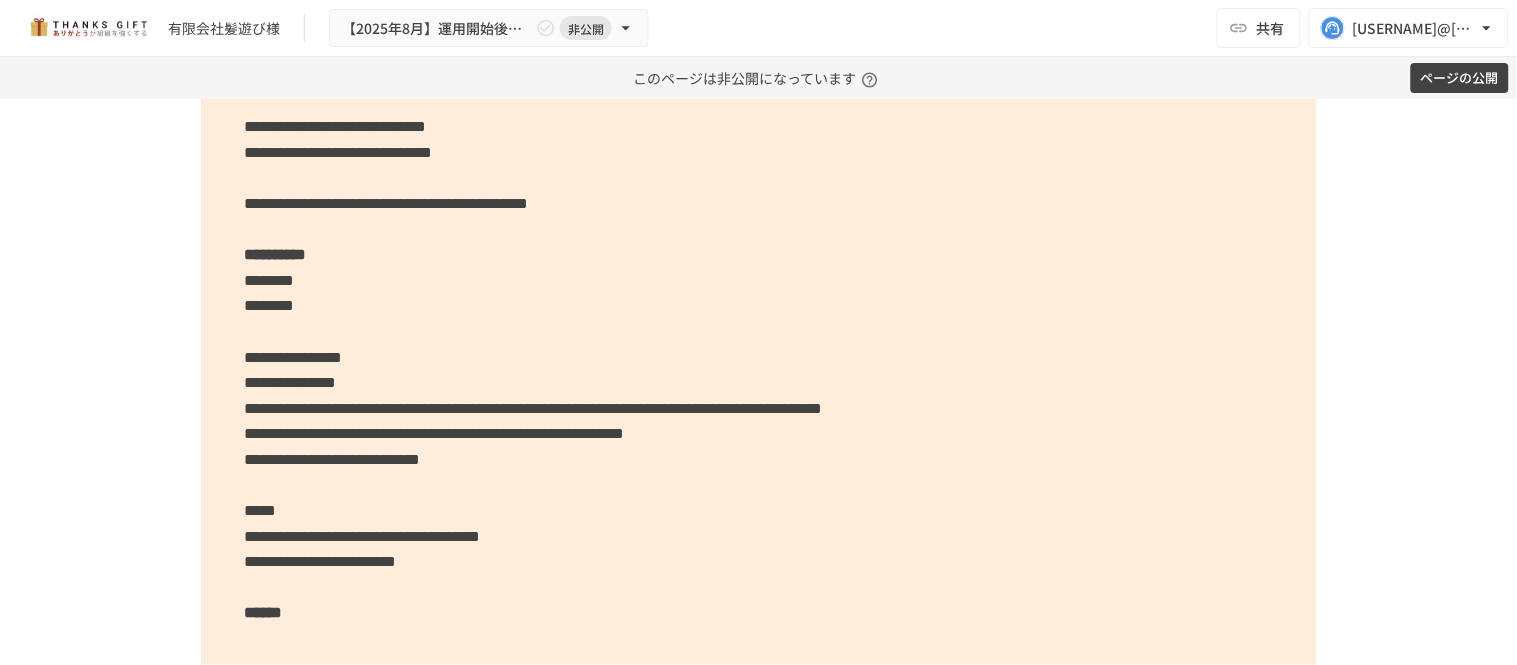 scroll, scrollTop: 6346, scrollLeft: 0, axis: vertical 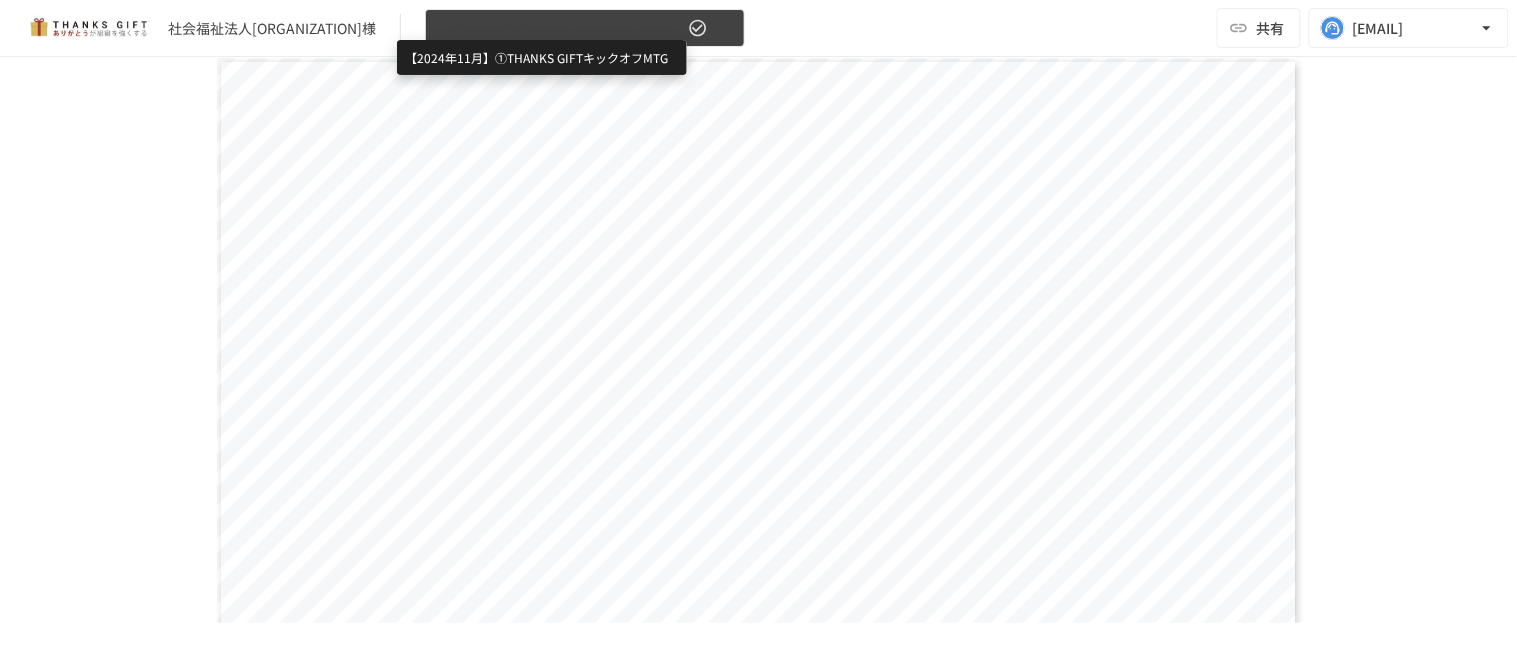 click on "【2024年11月】①THANKS GIFTキックオフMTG" at bounding box center [561, 28] 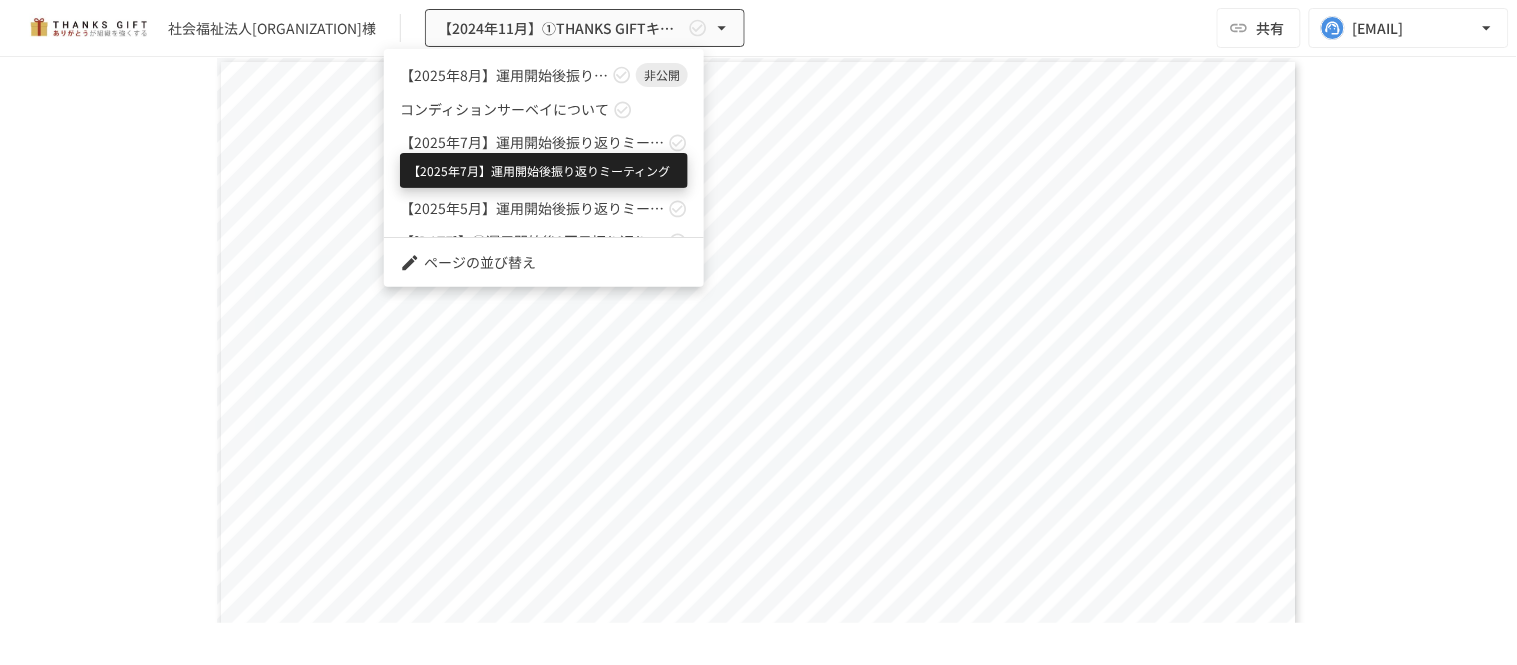 click on "【2025年7月】運用開始後振り返りミーティング" at bounding box center [532, 142] 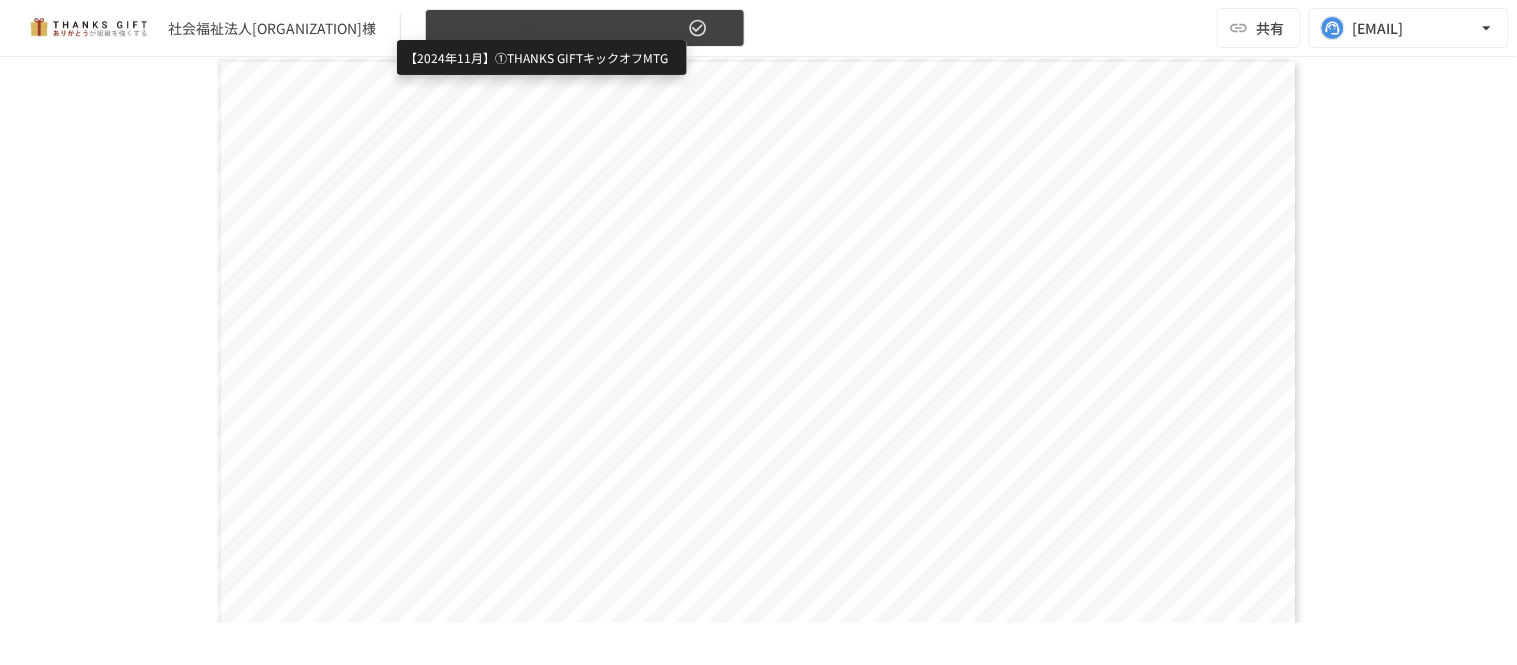 click on "【2024年11月】①THANKS GIFTキックオフMTG" at bounding box center (561, 28) 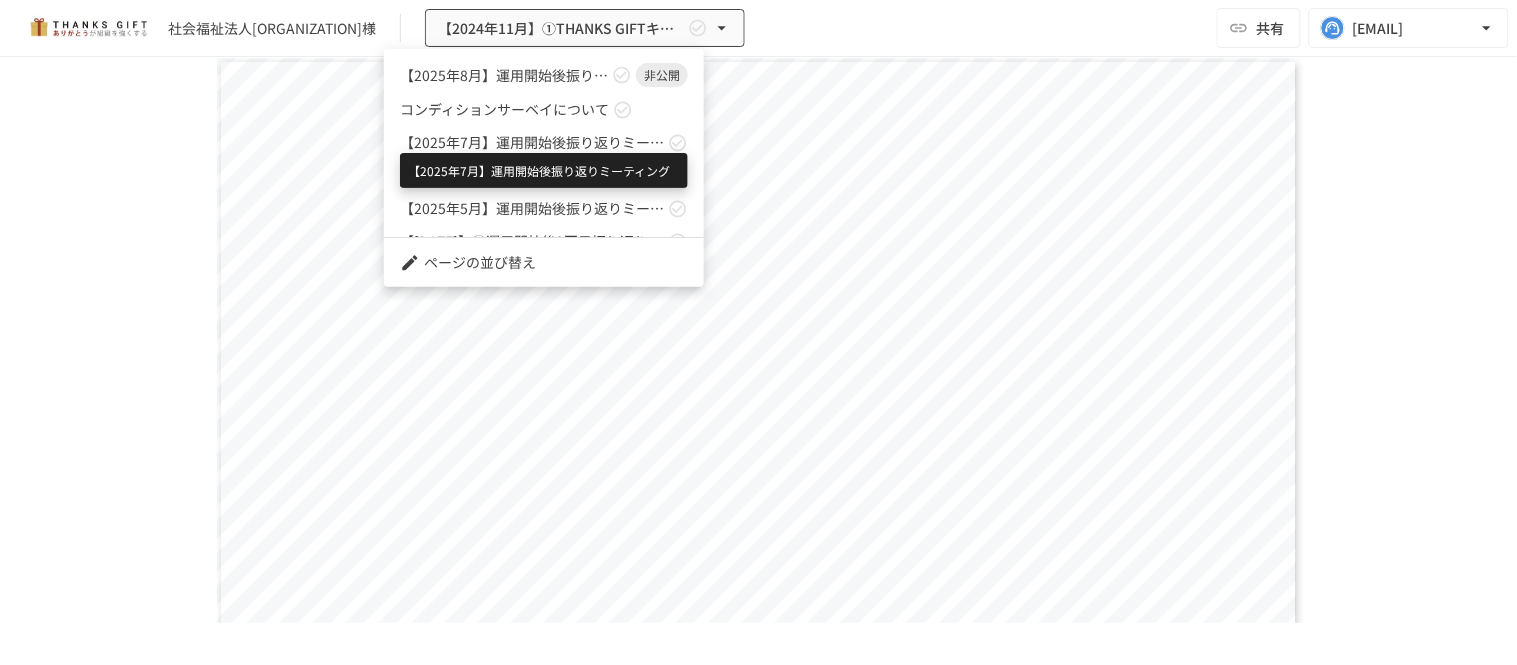 click on "【2025年7月】運用開始後振り返りミーティング" at bounding box center [532, 142] 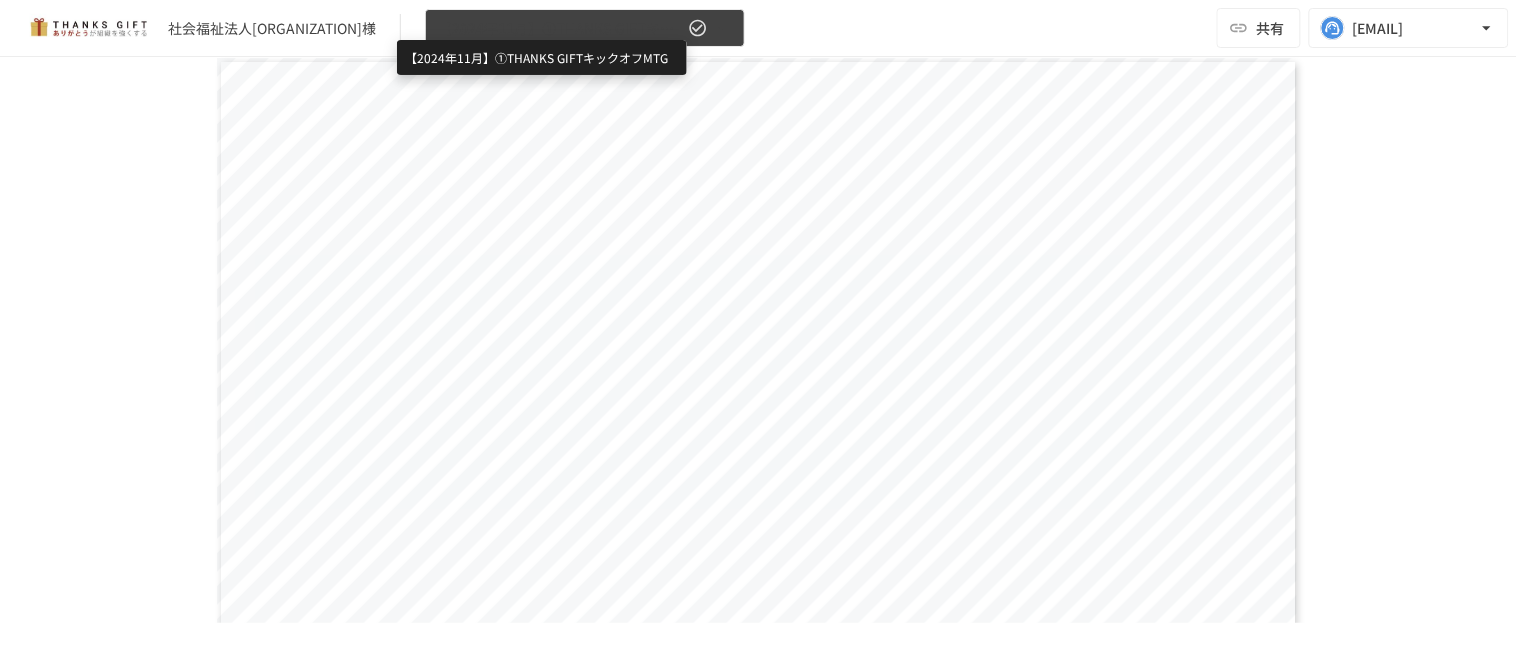 click on "【2024年11月】①THANKS GIFTキックオフMTG" at bounding box center [561, 28] 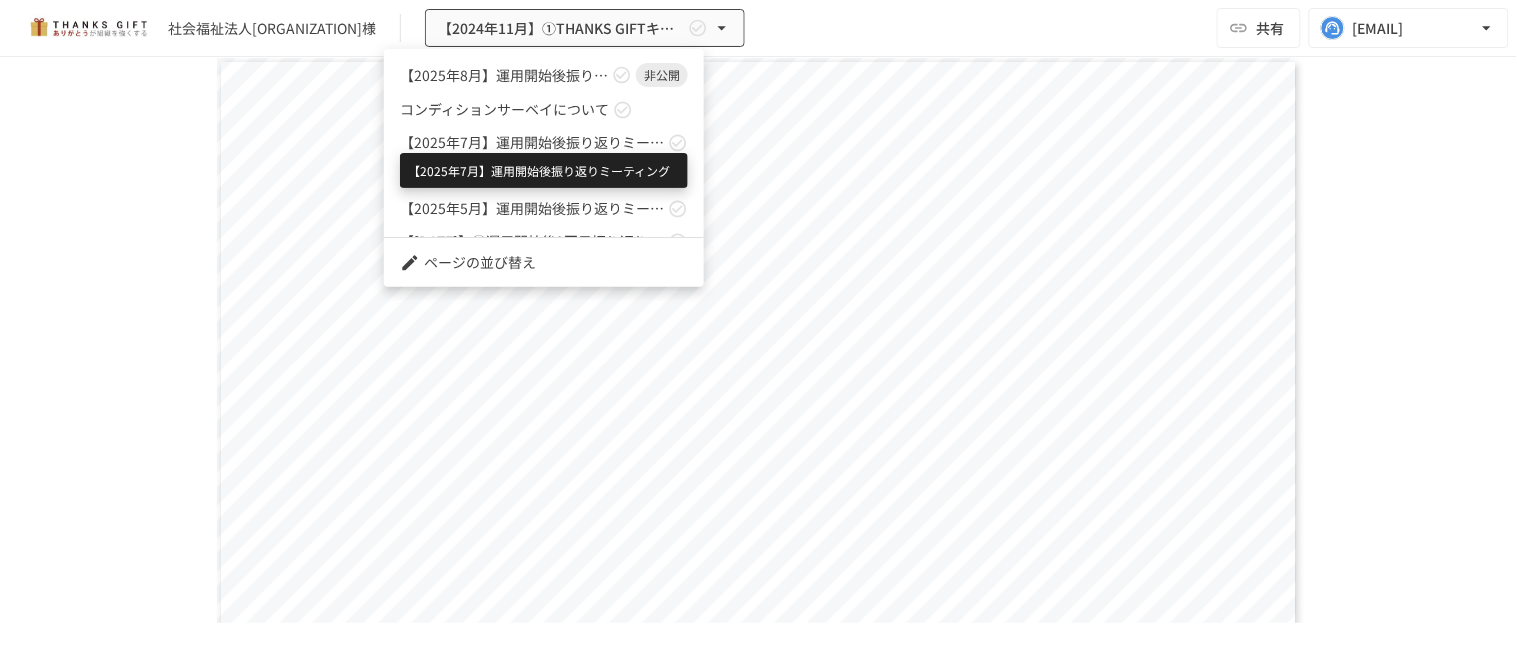 click on "【2025年7月】運用開始後振り返りミーティング" at bounding box center [532, 142] 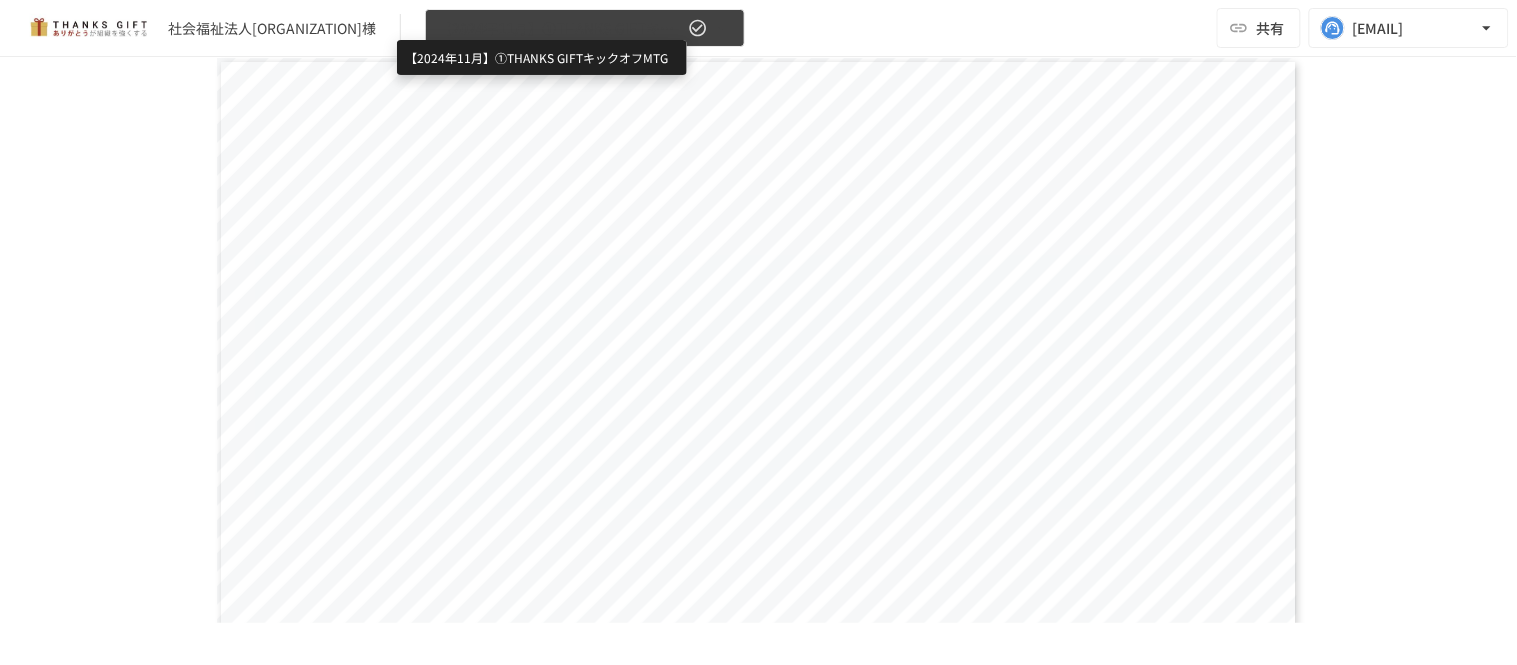 click on "【2024年11月】①THANKS GIFTキックオフMTG" at bounding box center [561, 28] 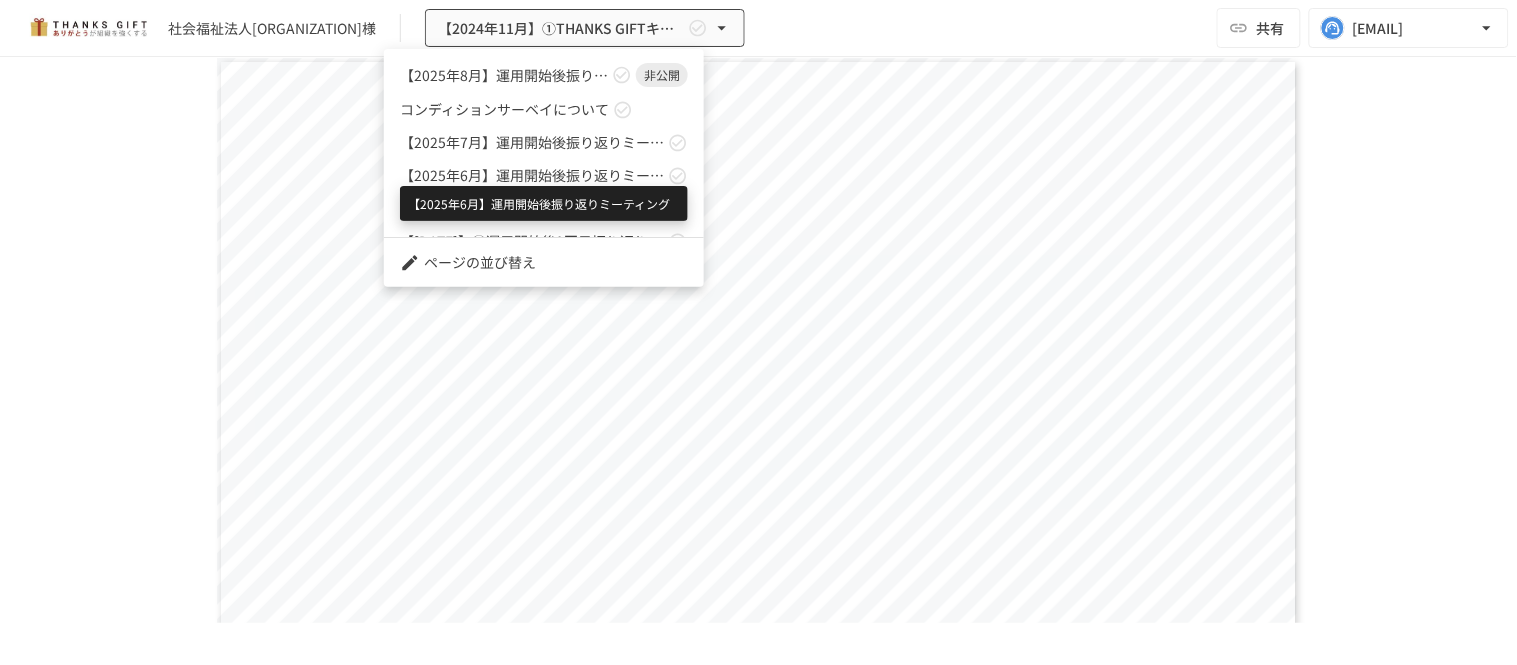 click on "【2025年6月】運用開始後振り返りミーティング" at bounding box center (532, 175) 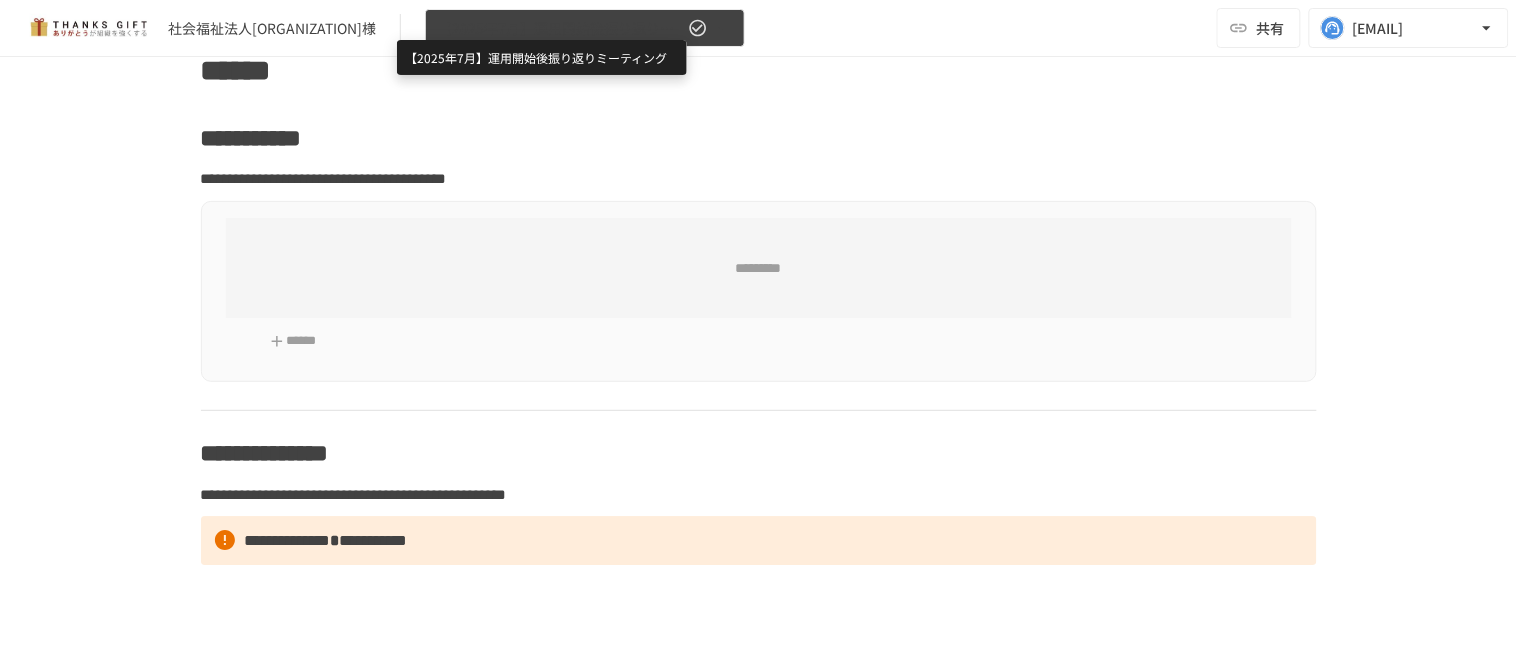 click on "【2025年7月】運用開始後振り返りミーティング" at bounding box center (561, 28) 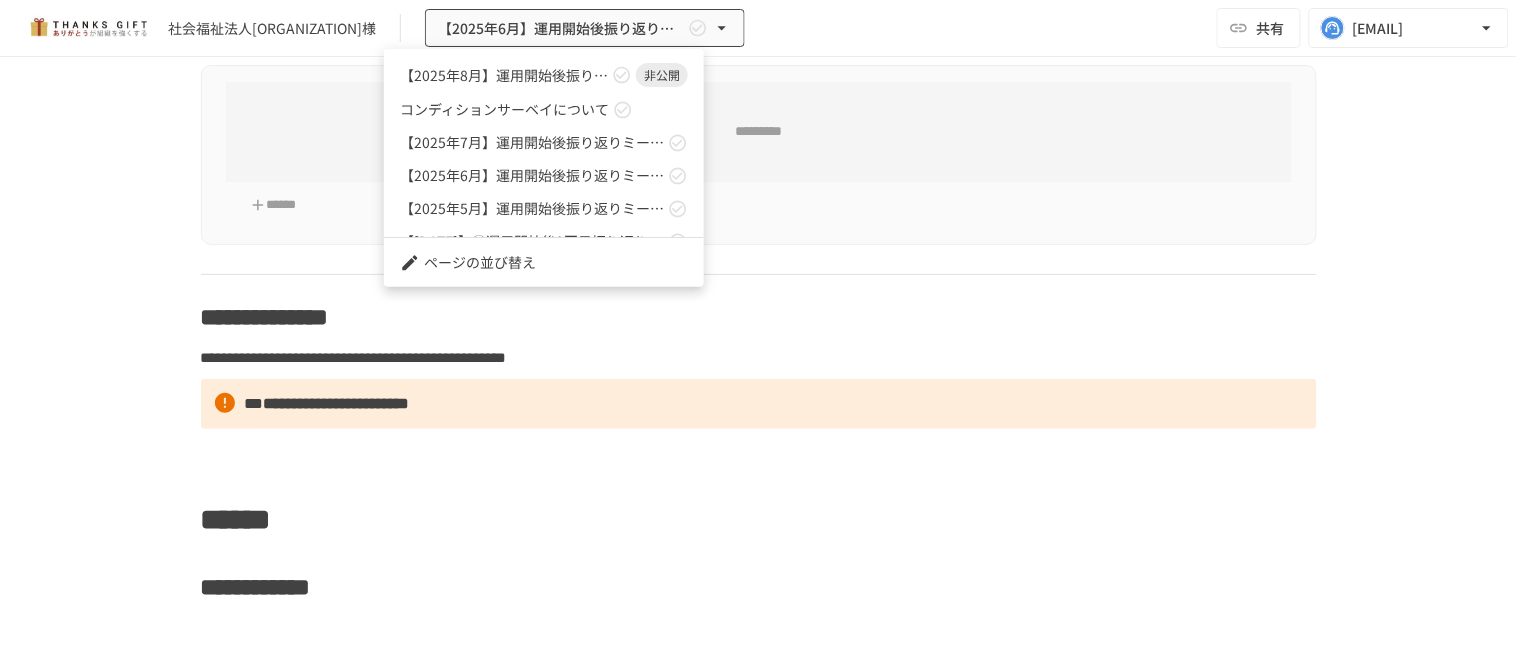 click at bounding box center [758, 332] 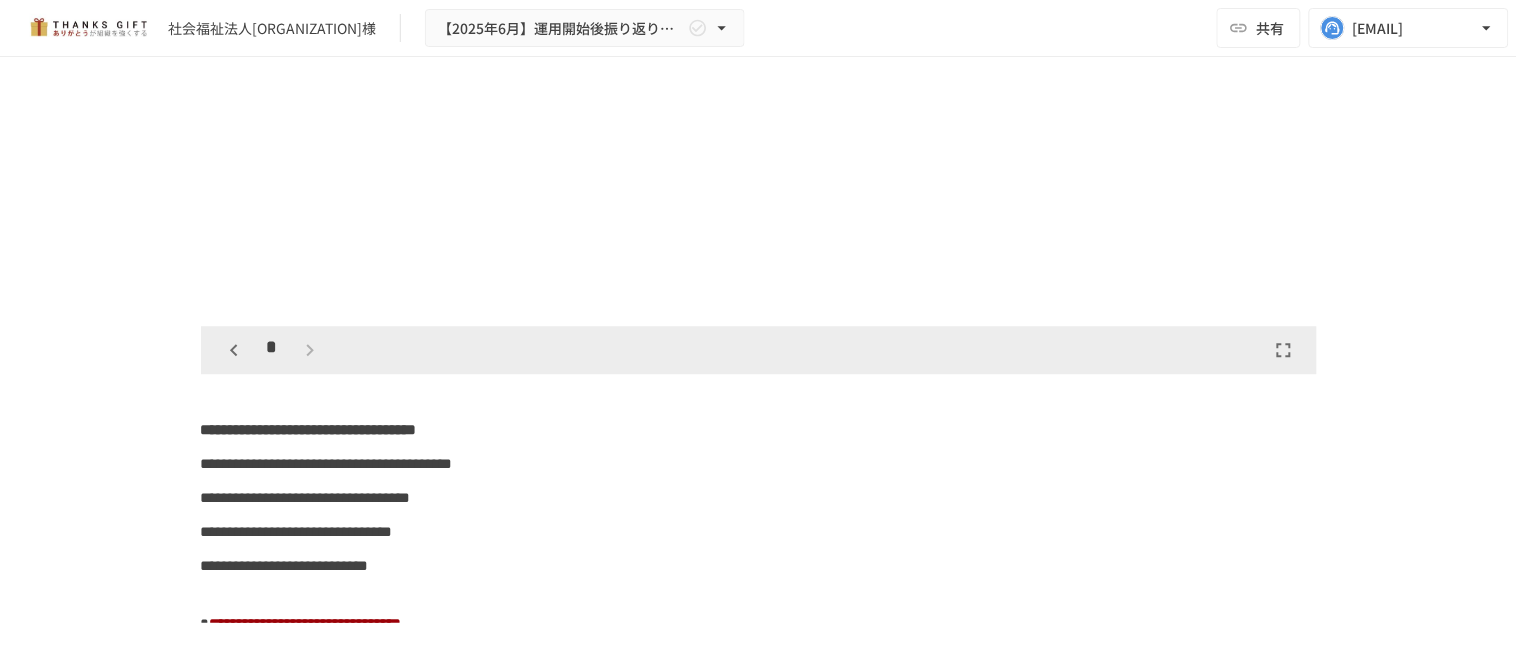 scroll, scrollTop: 5694, scrollLeft: 0, axis: vertical 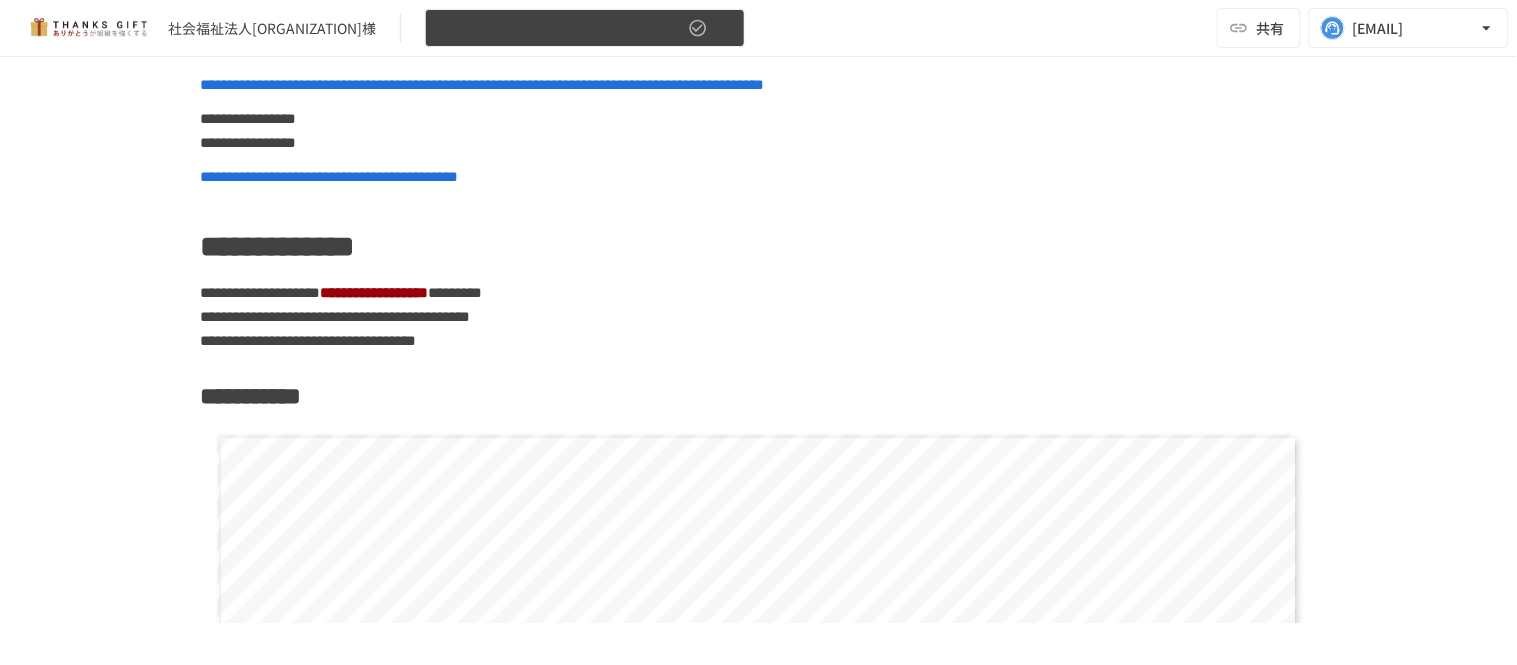 click 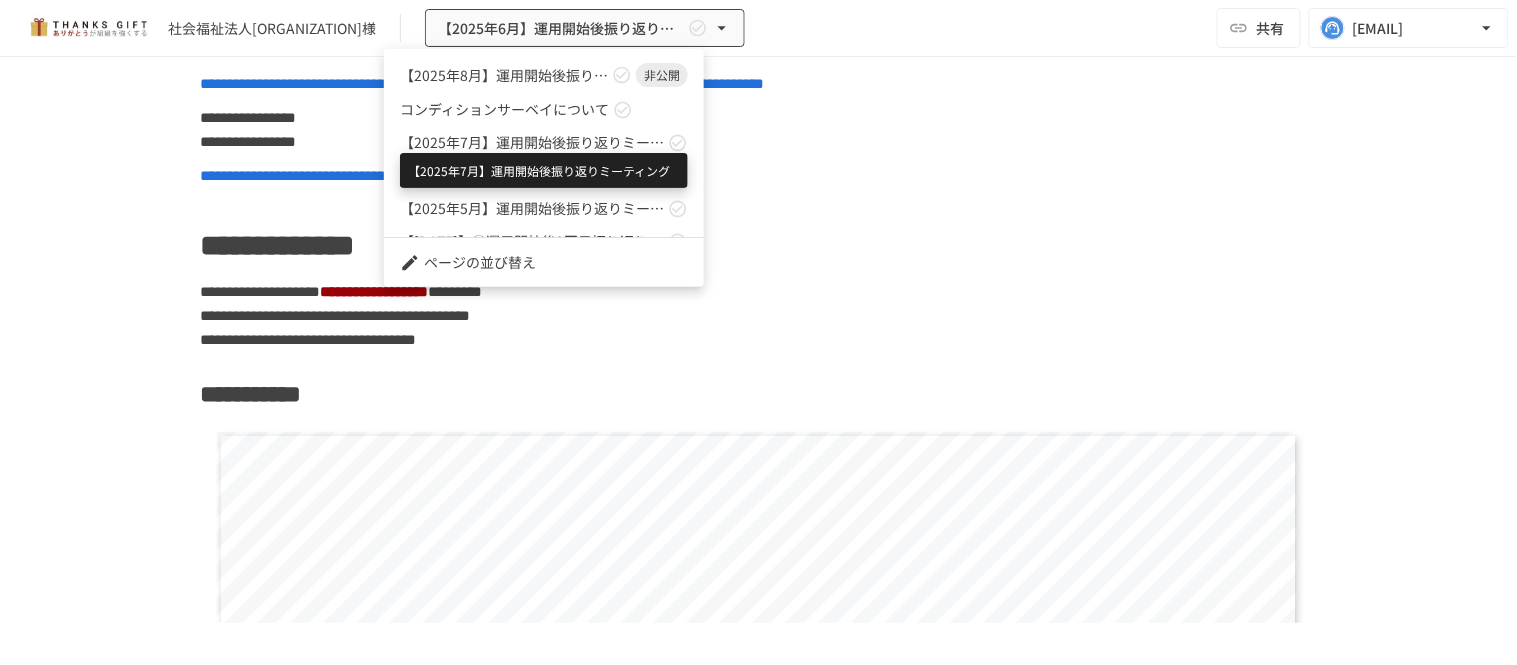 click on "【2025年7月】運用開始後振り返りミーティング" at bounding box center [532, 142] 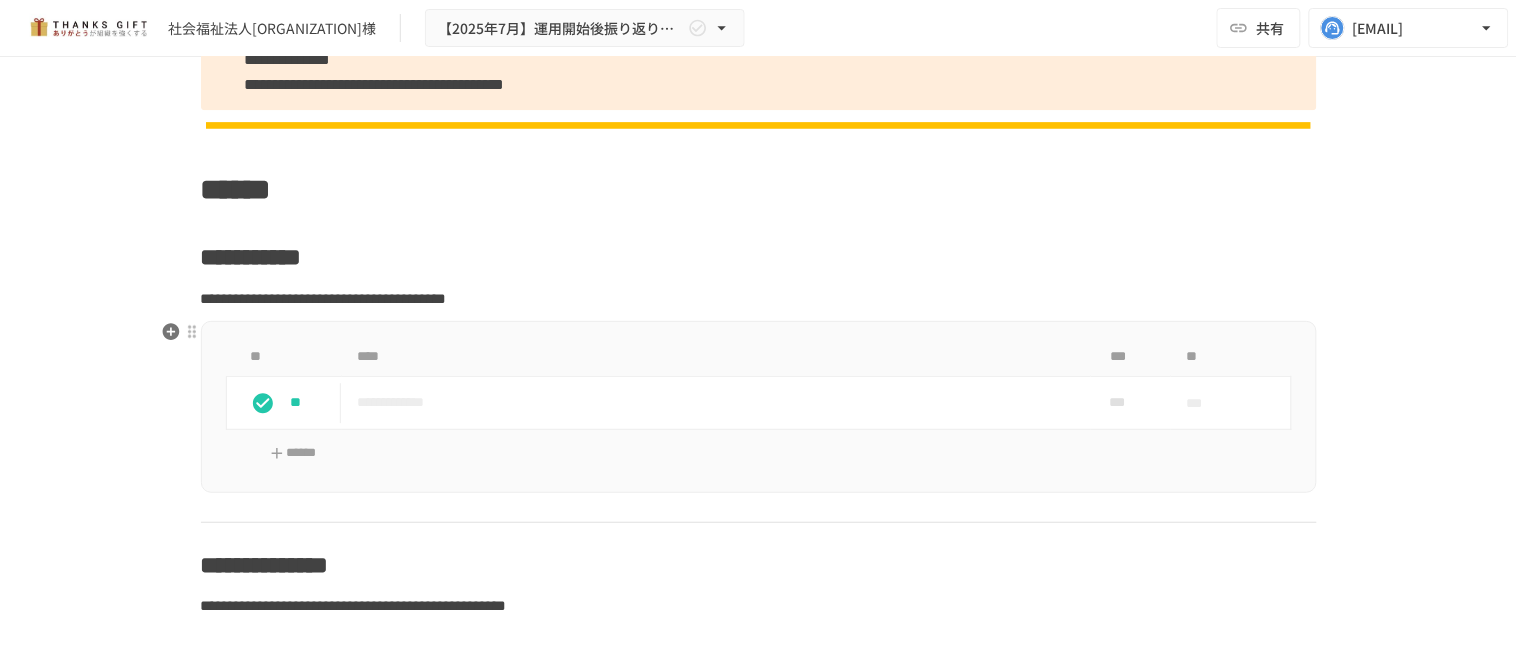 scroll, scrollTop: 3620, scrollLeft: 0, axis: vertical 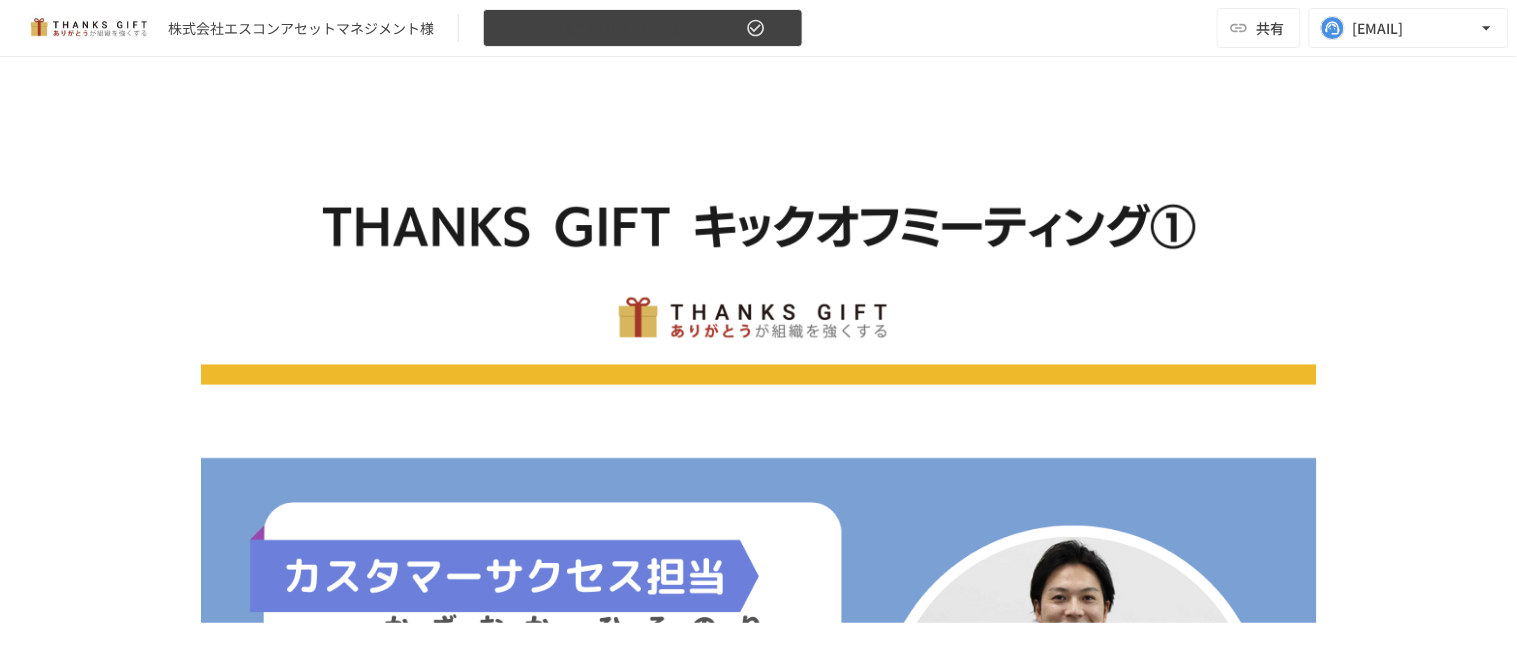 click on "【2024年12月】①THANKS GIFTキックオフMTG" at bounding box center (619, 28) 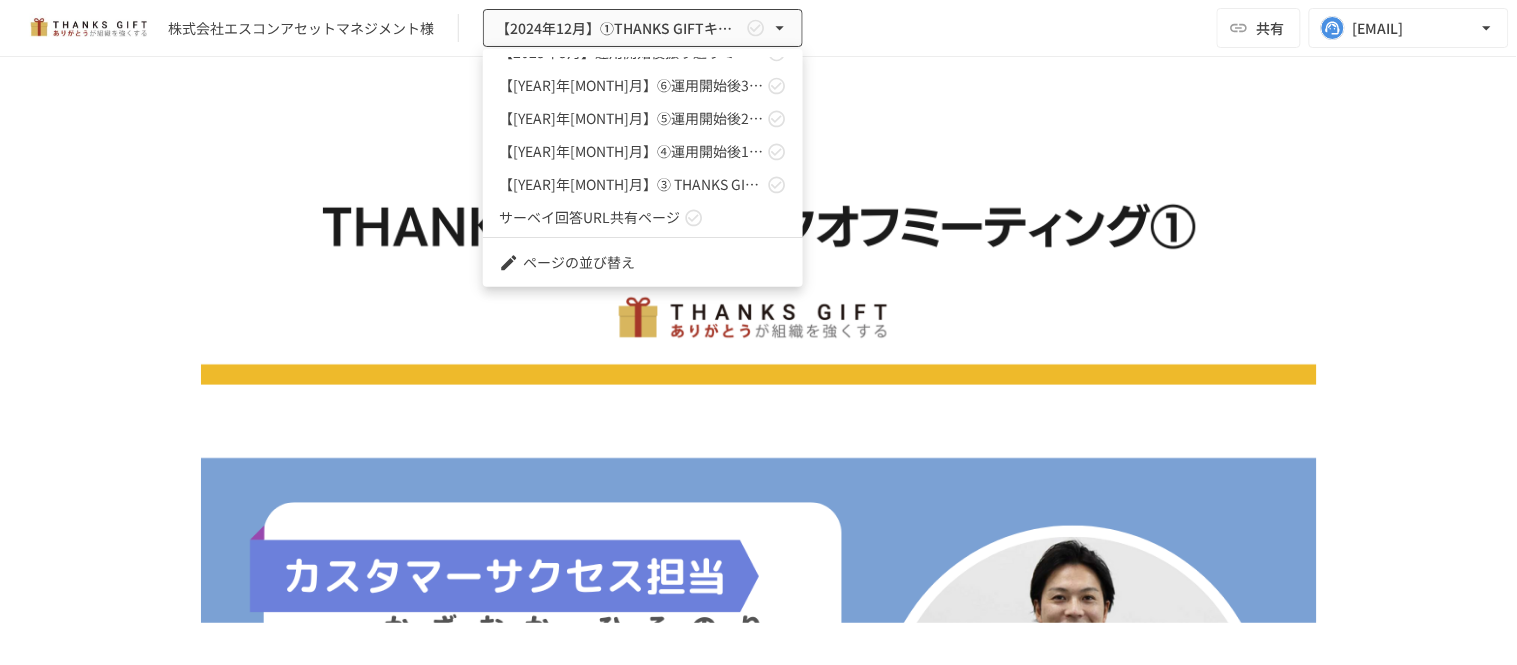 scroll, scrollTop: 111, scrollLeft: 0, axis: vertical 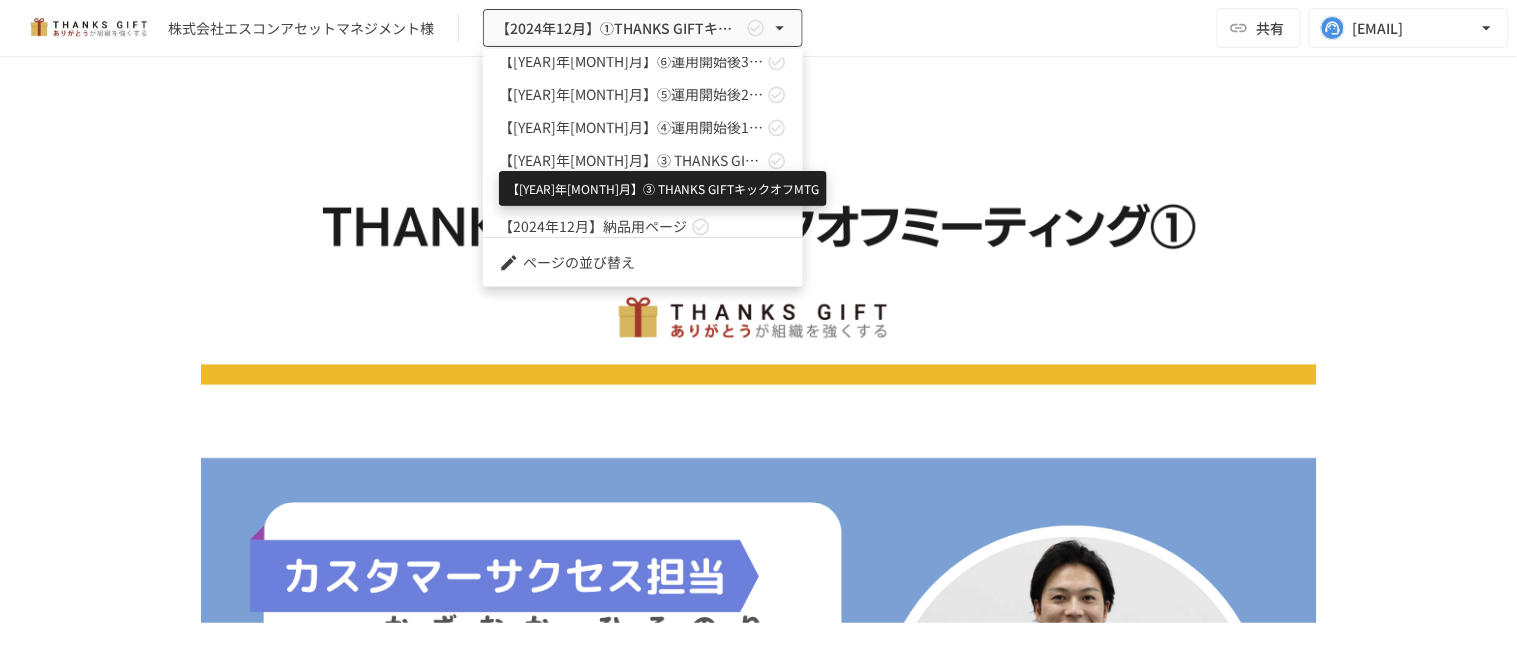 click on "【2025年1月】➂ THANKS GIFTキックオフMTG" at bounding box center [631, 160] 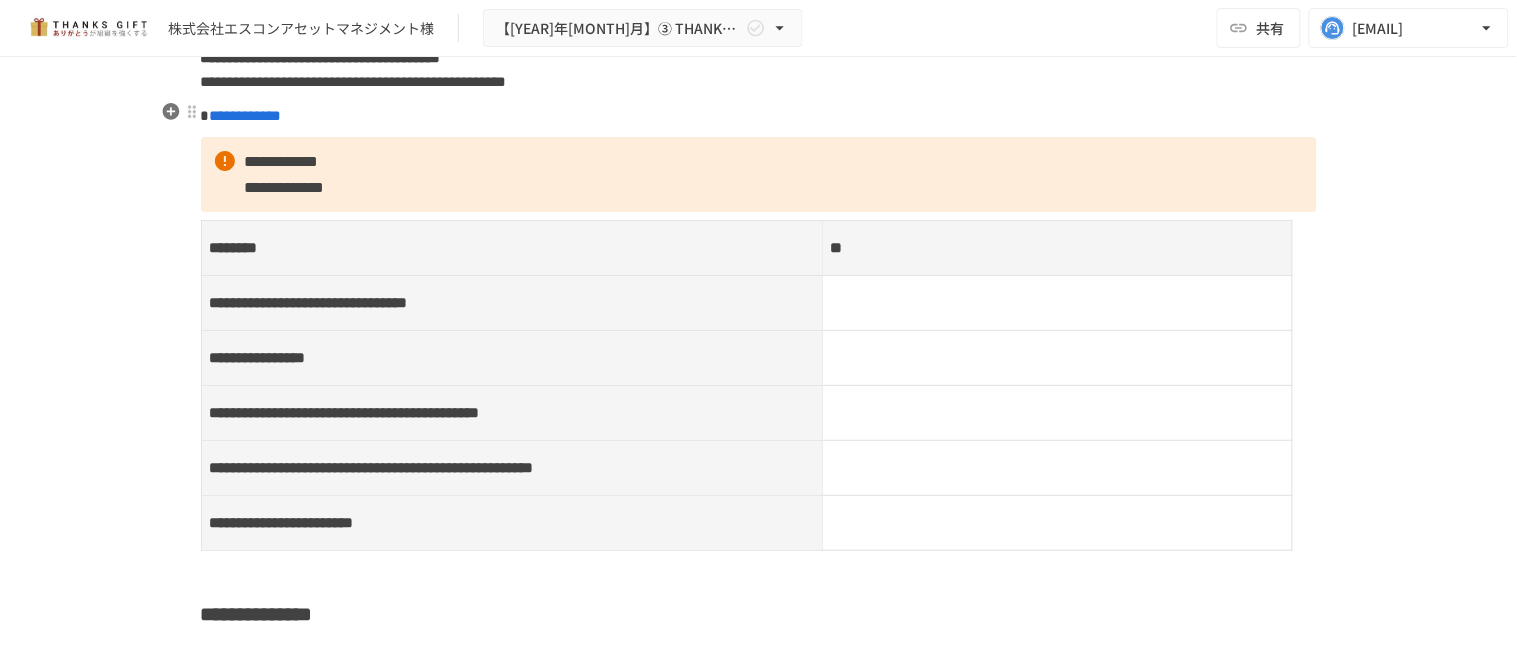 scroll, scrollTop: 15297, scrollLeft: 0, axis: vertical 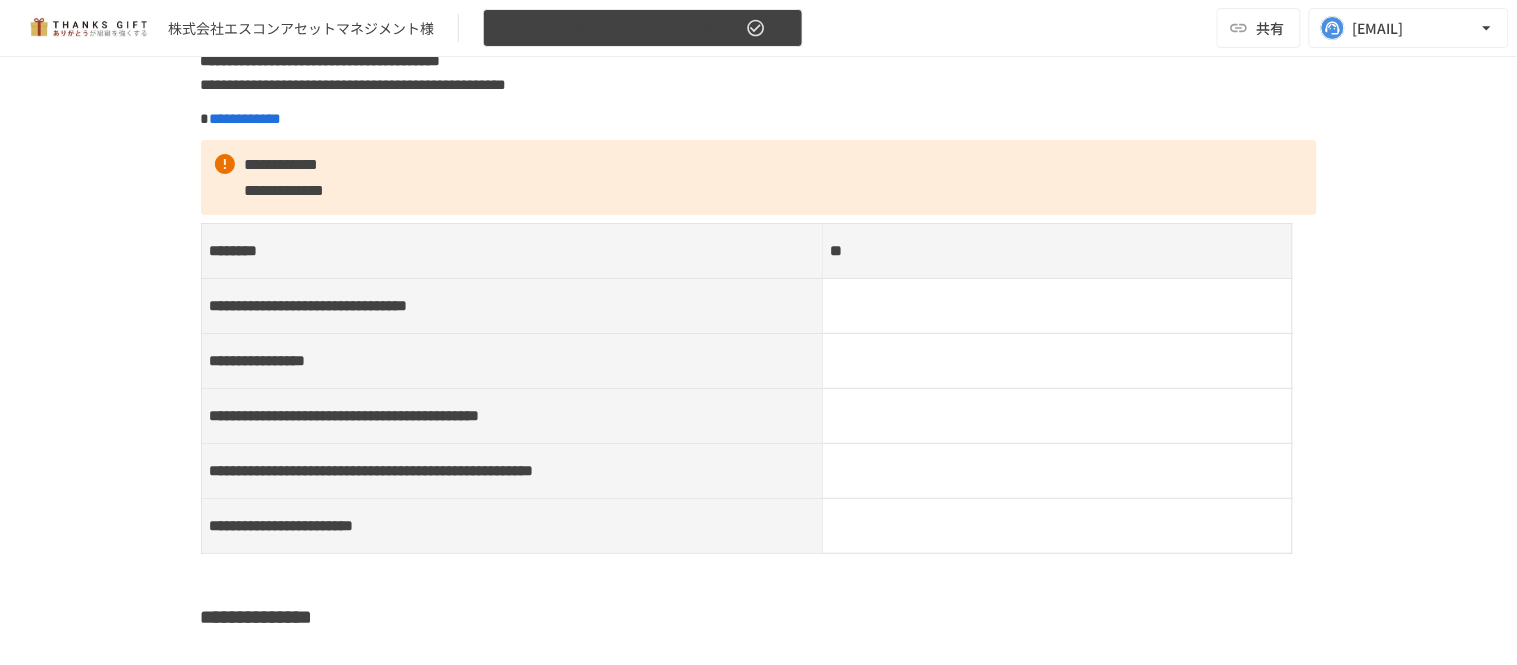 click on "【2025年1月】➂ THANKS GIFTキックオフMTG" at bounding box center (643, 28) 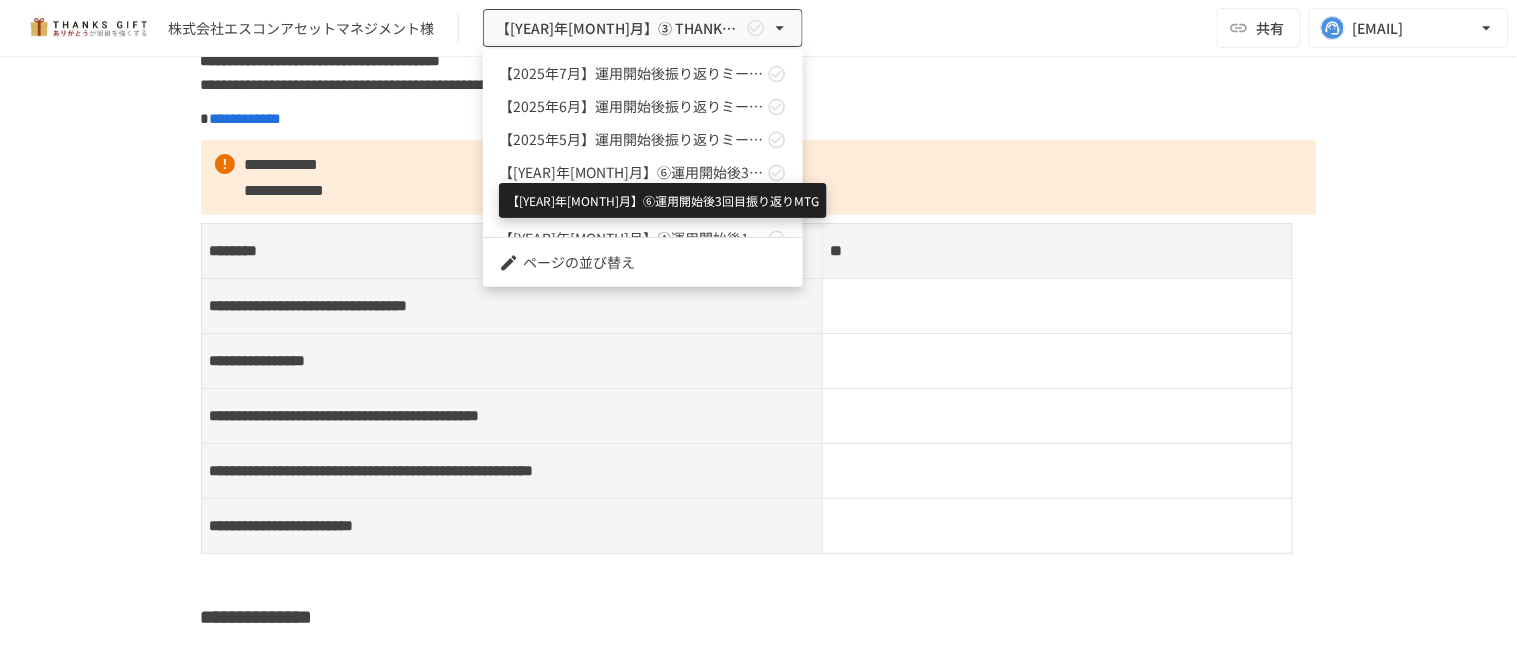 click on "【[DATE]】⑥運用開始後3回目振り返りMTG" at bounding box center [631, 172] 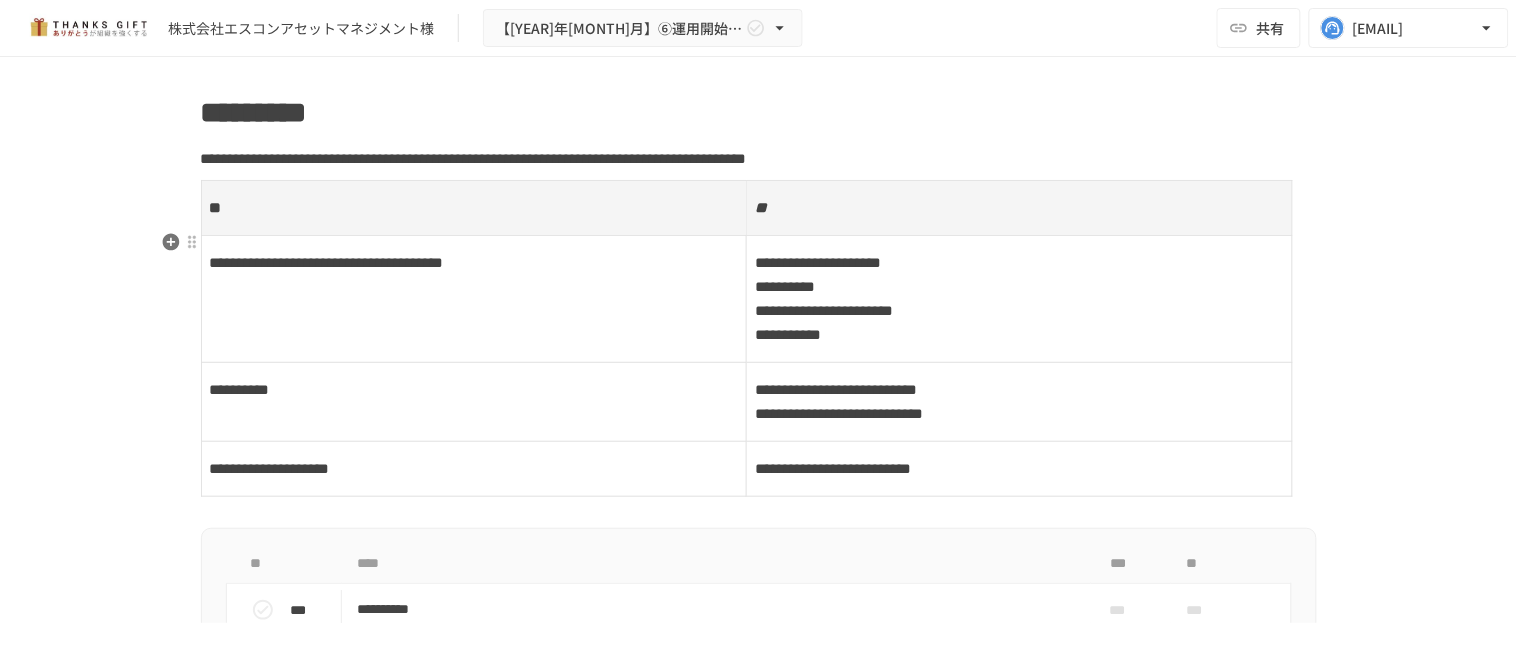 scroll, scrollTop: 7910, scrollLeft: 0, axis: vertical 